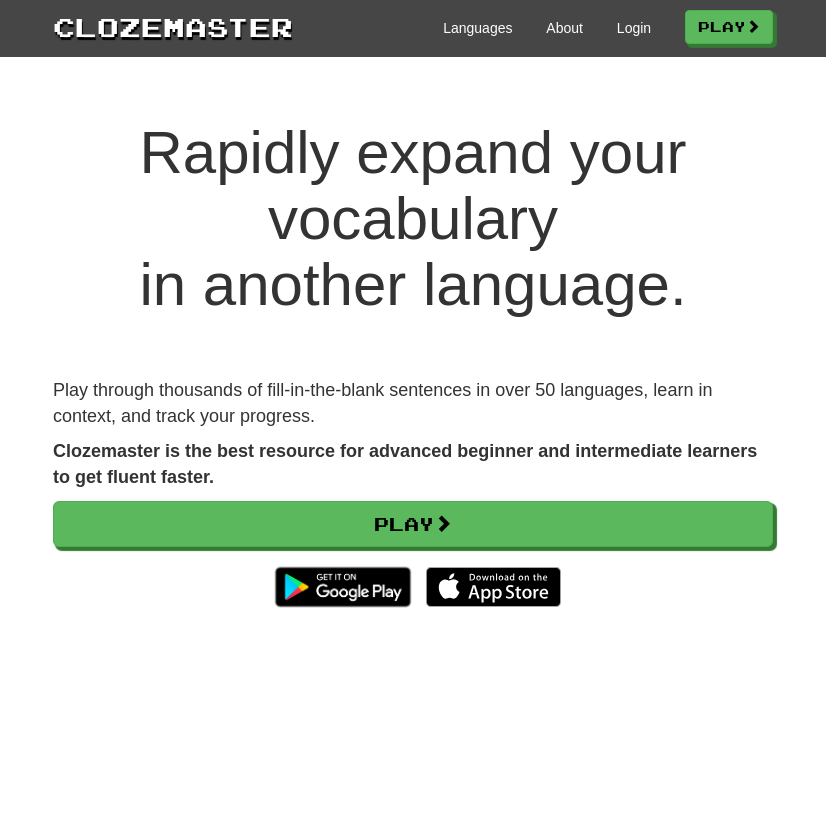 scroll, scrollTop: 0, scrollLeft: 0, axis: both 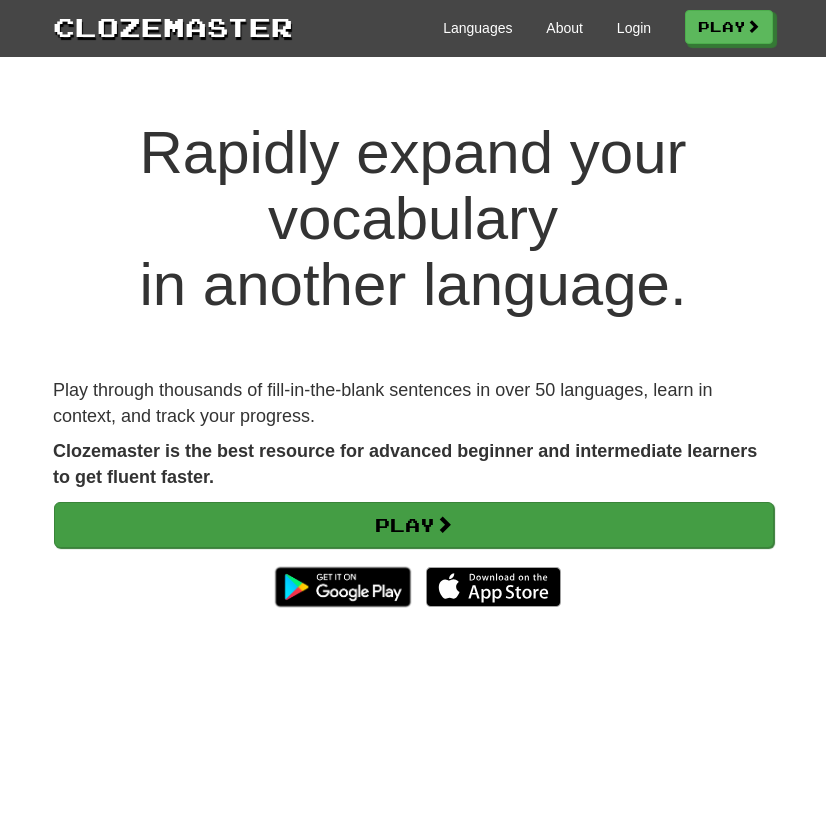 click on "Play" at bounding box center [414, 525] 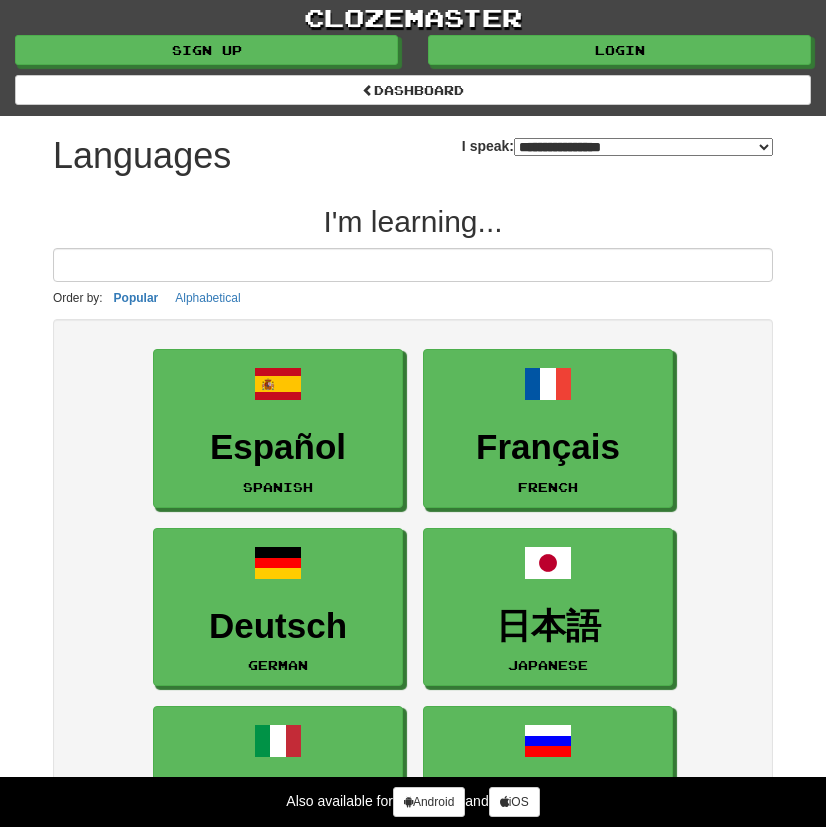 select on "*******" 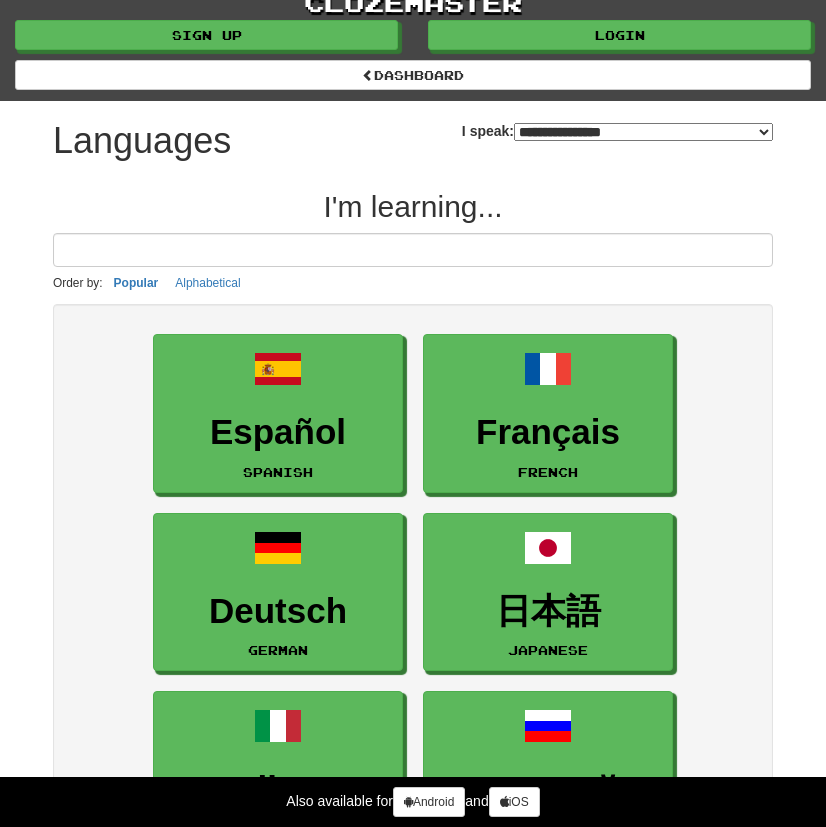 scroll, scrollTop: 9, scrollLeft: 0, axis: vertical 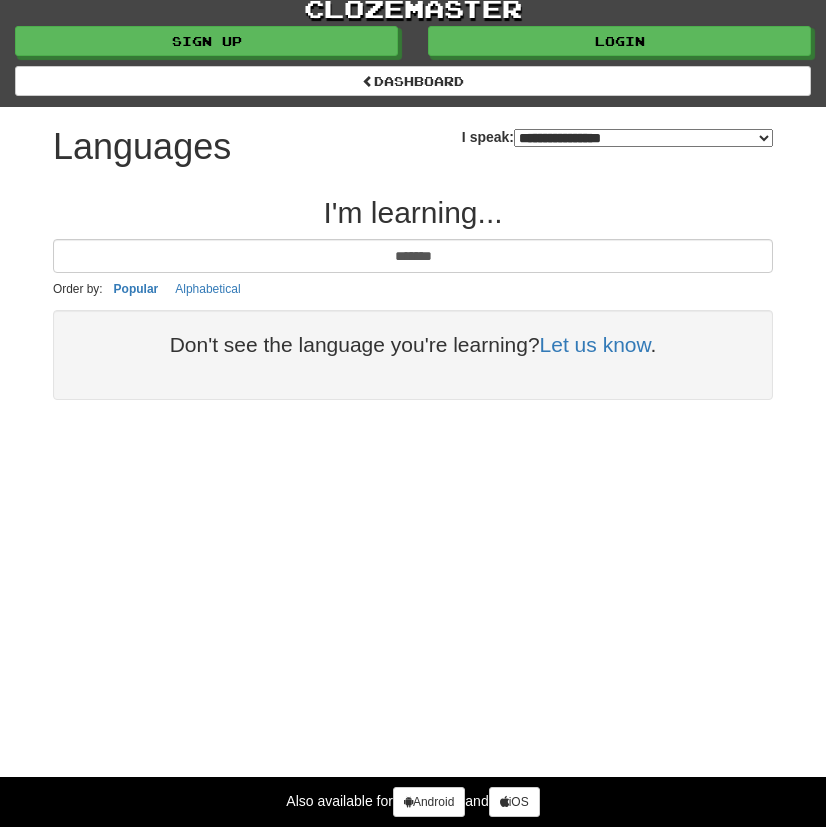 type on "*******" 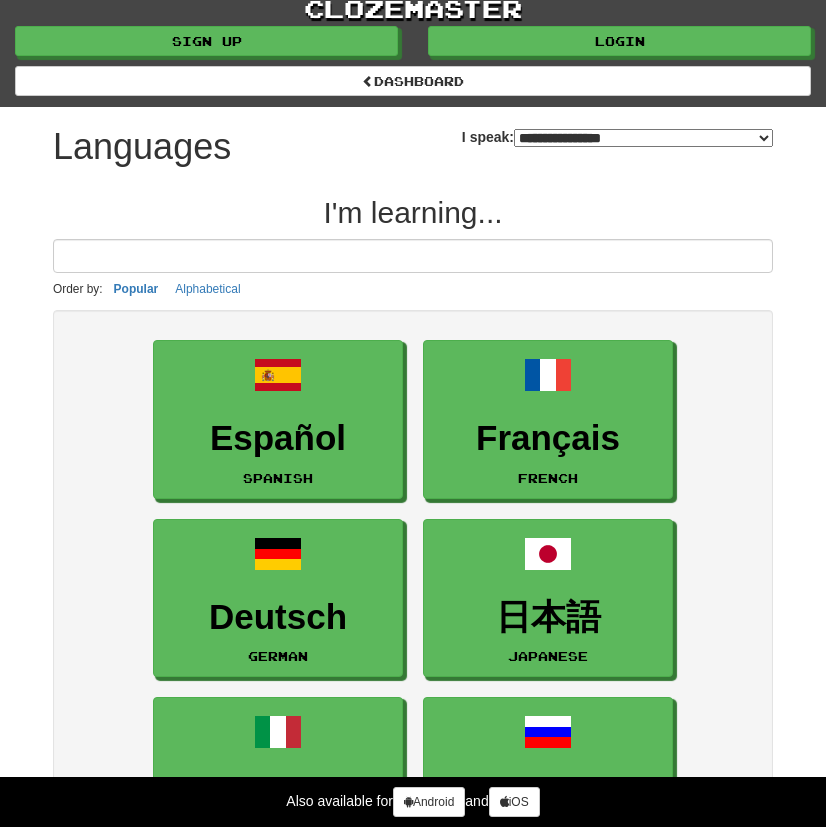 type 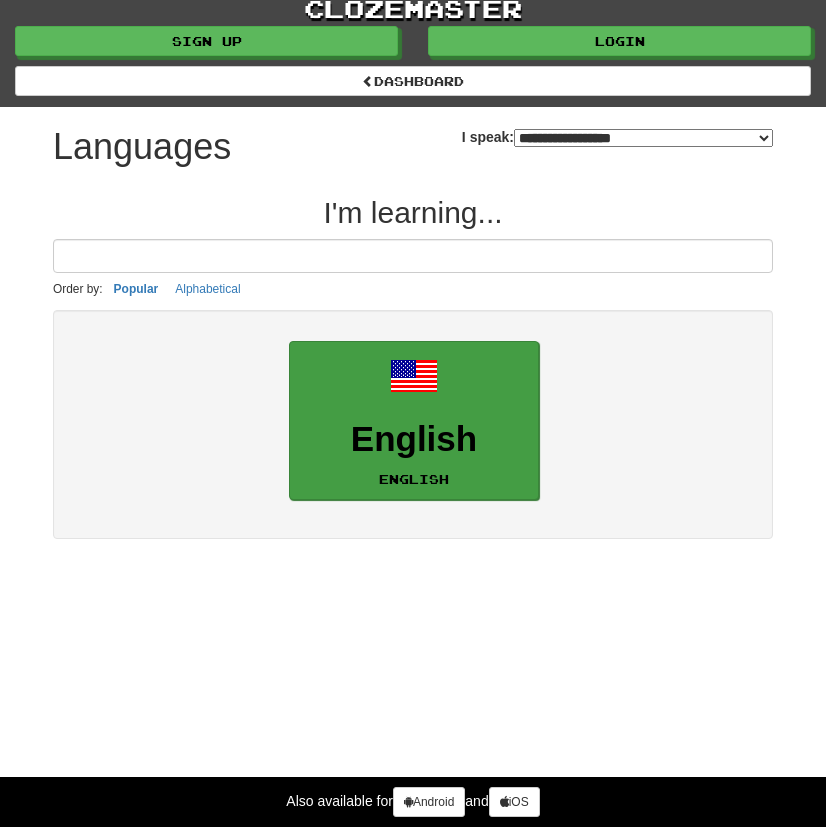 click on "English" at bounding box center [414, 439] 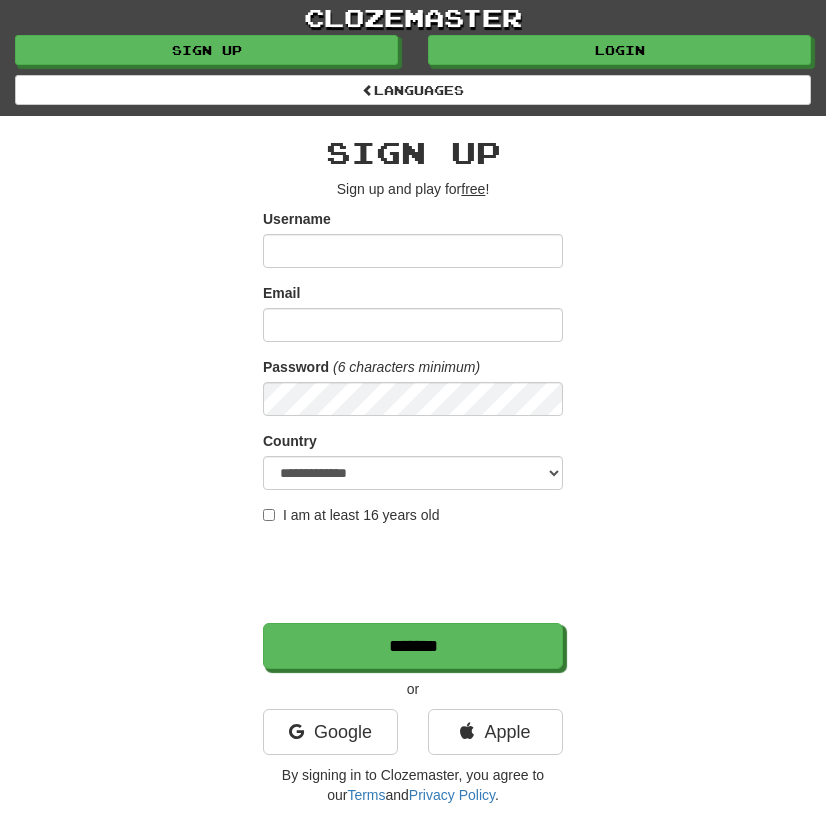 scroll, scrollTop: 0, scrollLeft: 0, axis: both 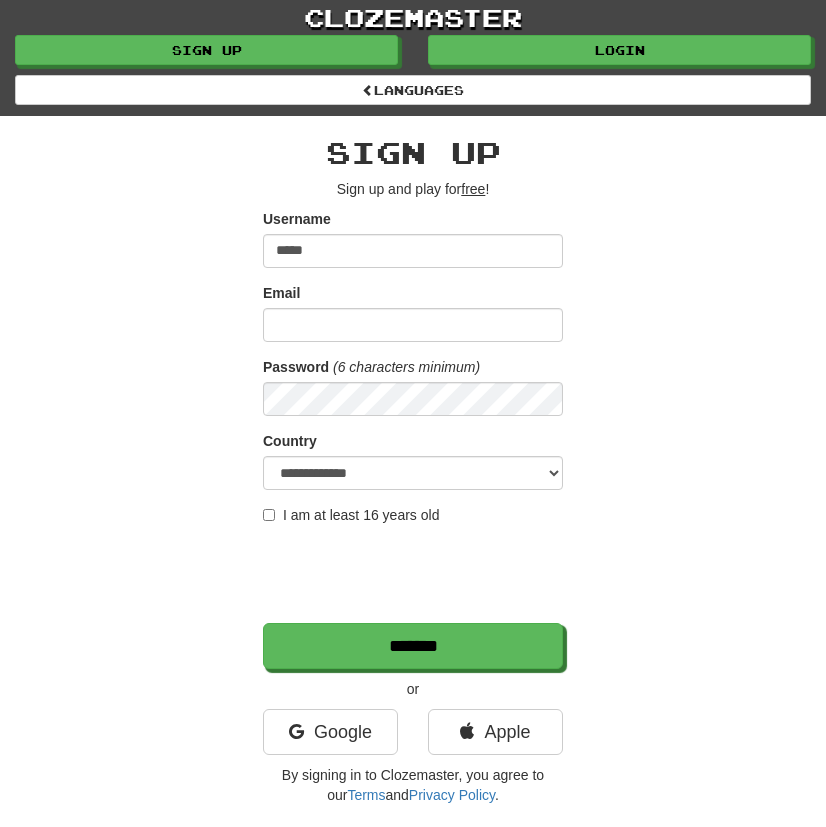 type on "*****" 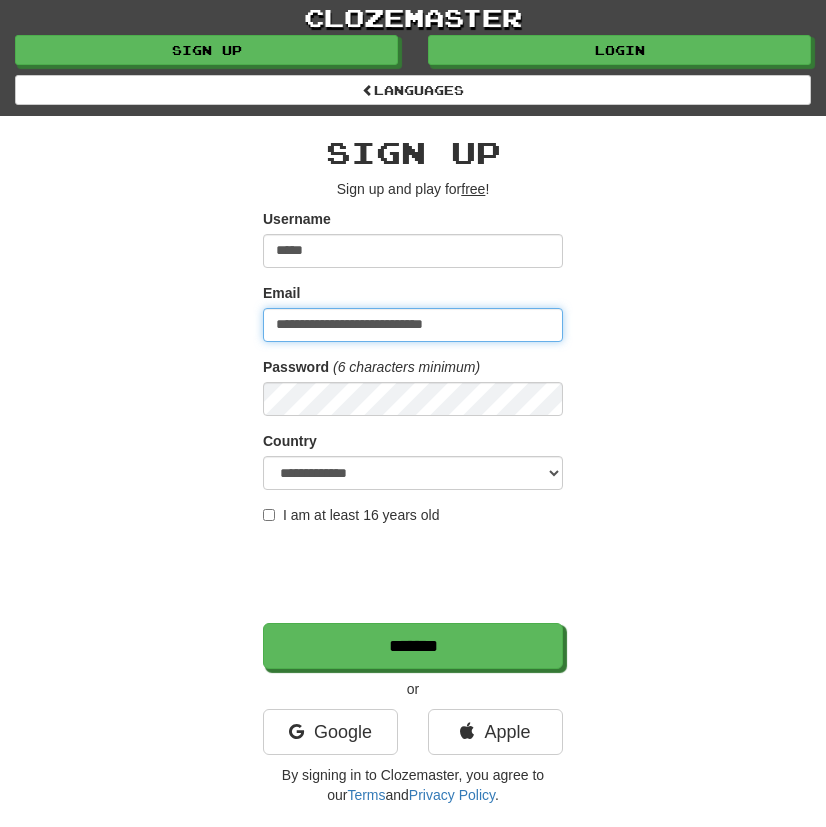 type on "**********" 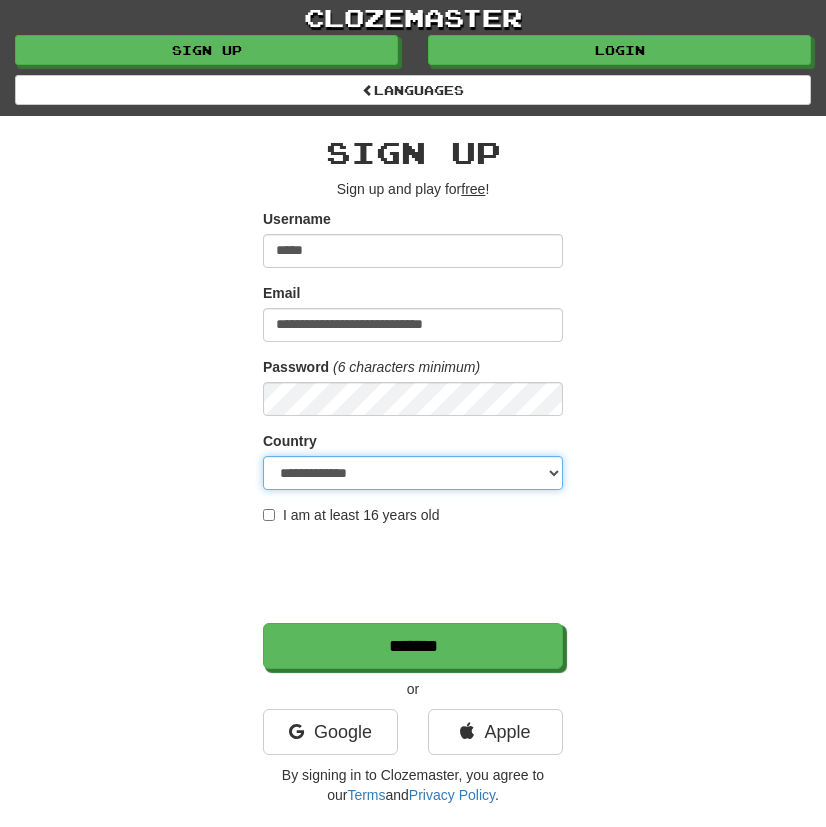 select on "**" 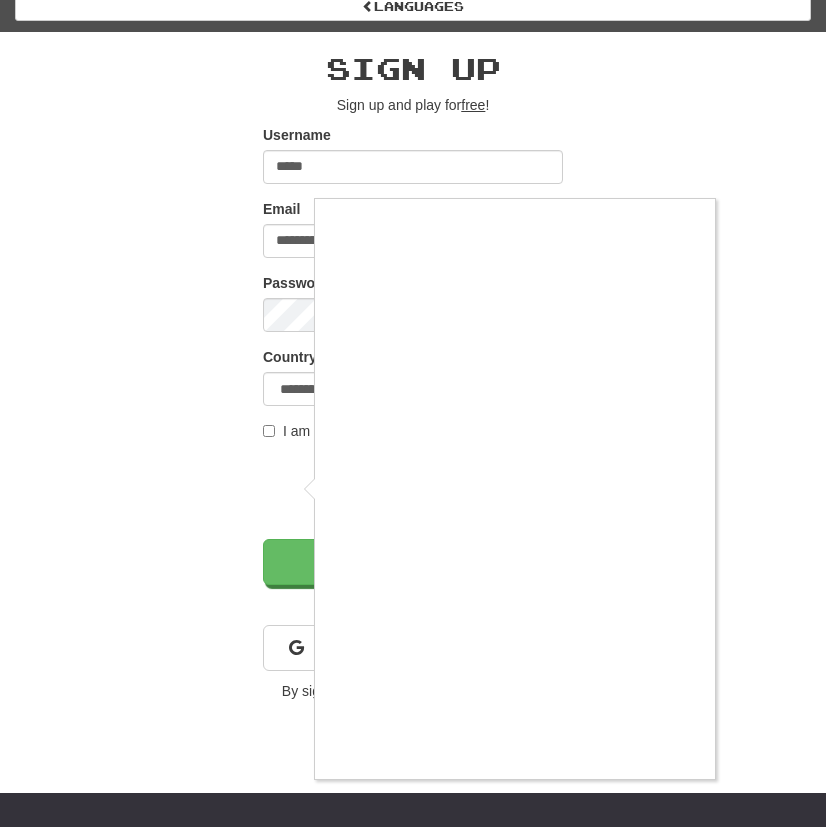 scroll, scrollTop: 88, scrollLeft: 0, axis: vertical 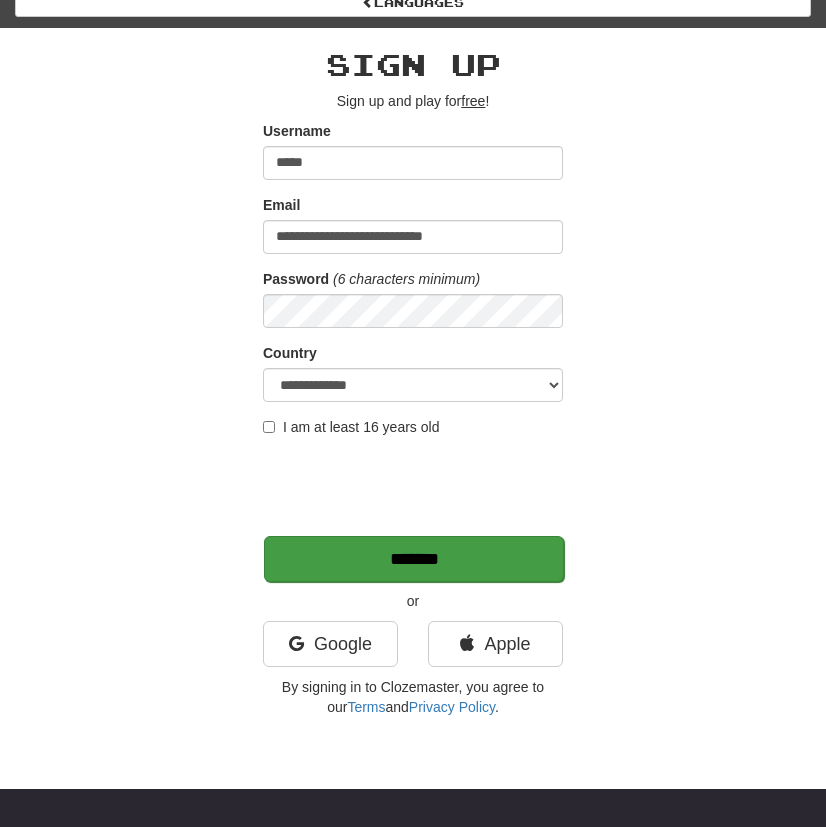 click on "*******" at bounding box center [414, 559] 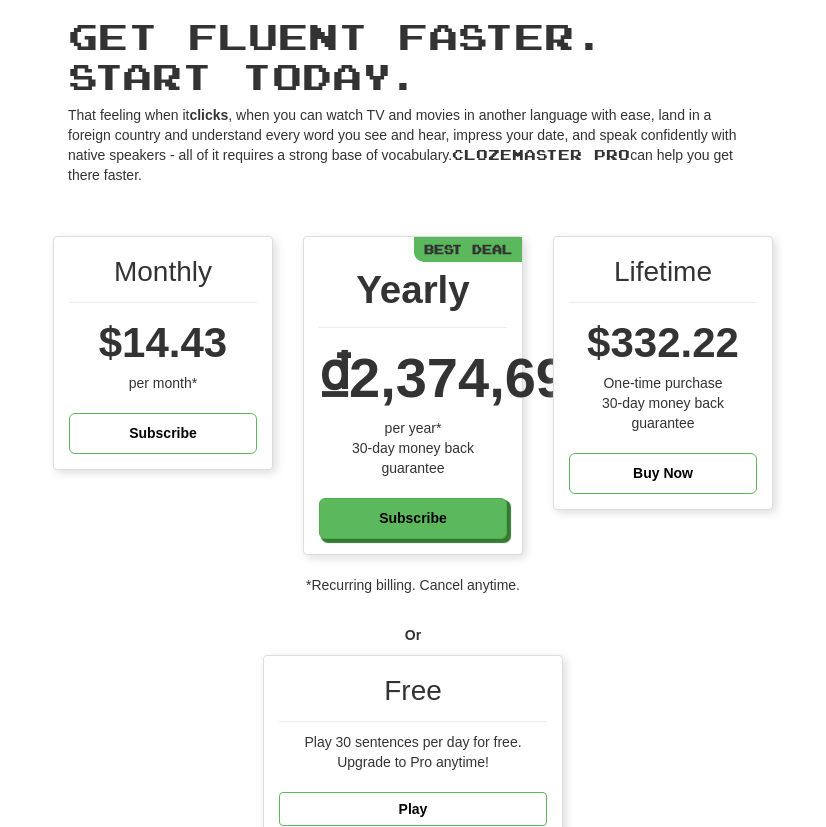 scroll, scrollTop: 151, scrollLeft: 0, axis: vertical 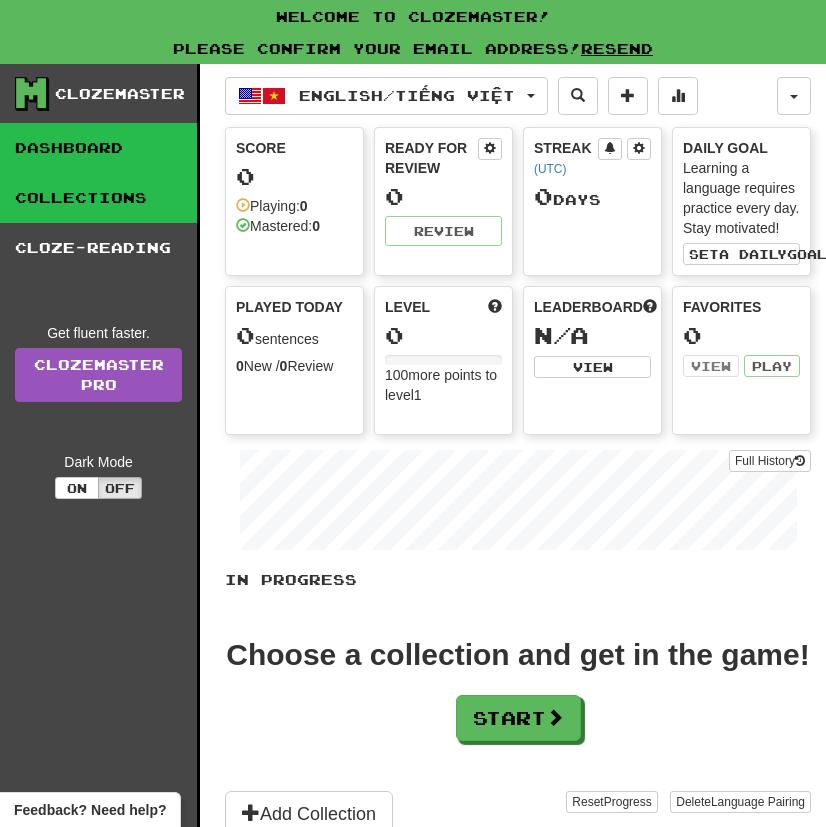 click on "Collections" at bounding box center (98, 198) 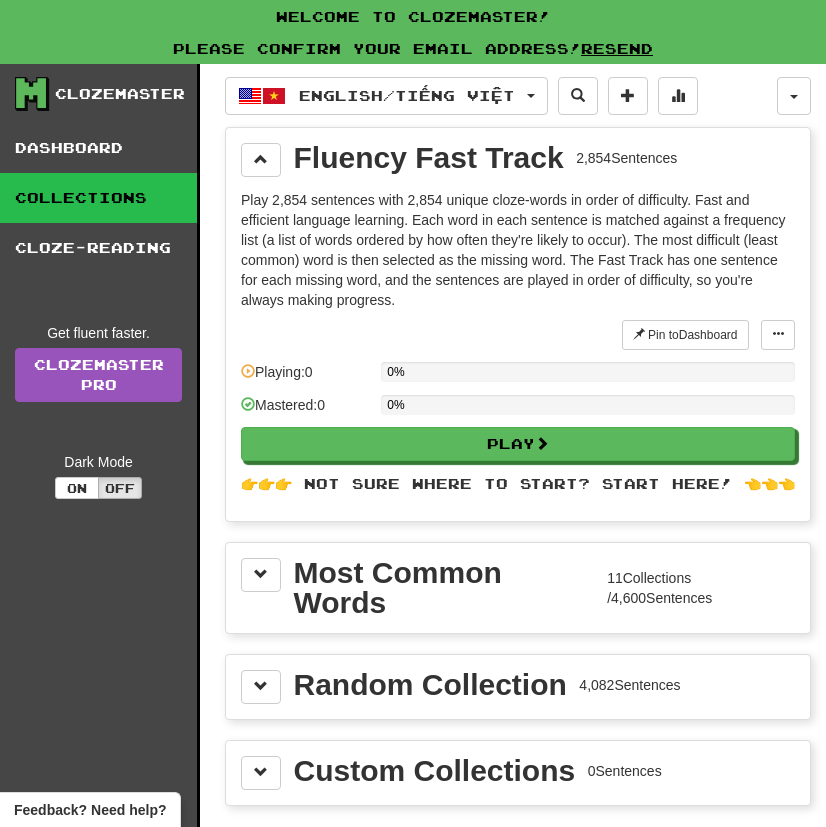 scroll, scrollTop: 0, scrollLeft: 0, axis: both 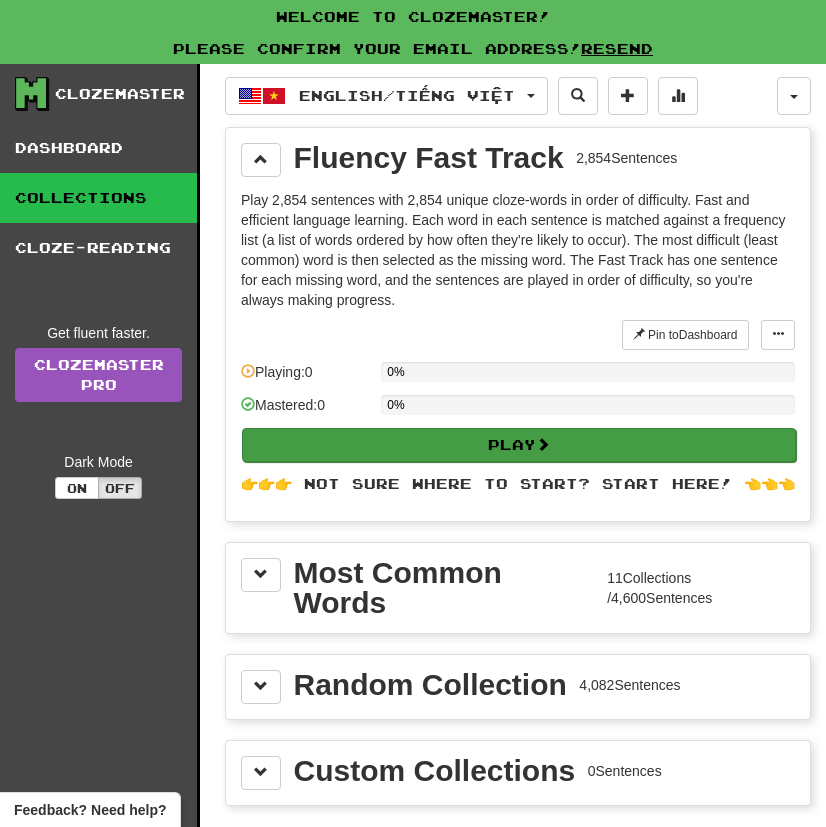 click on "Play" at bounding box center (519, 445) 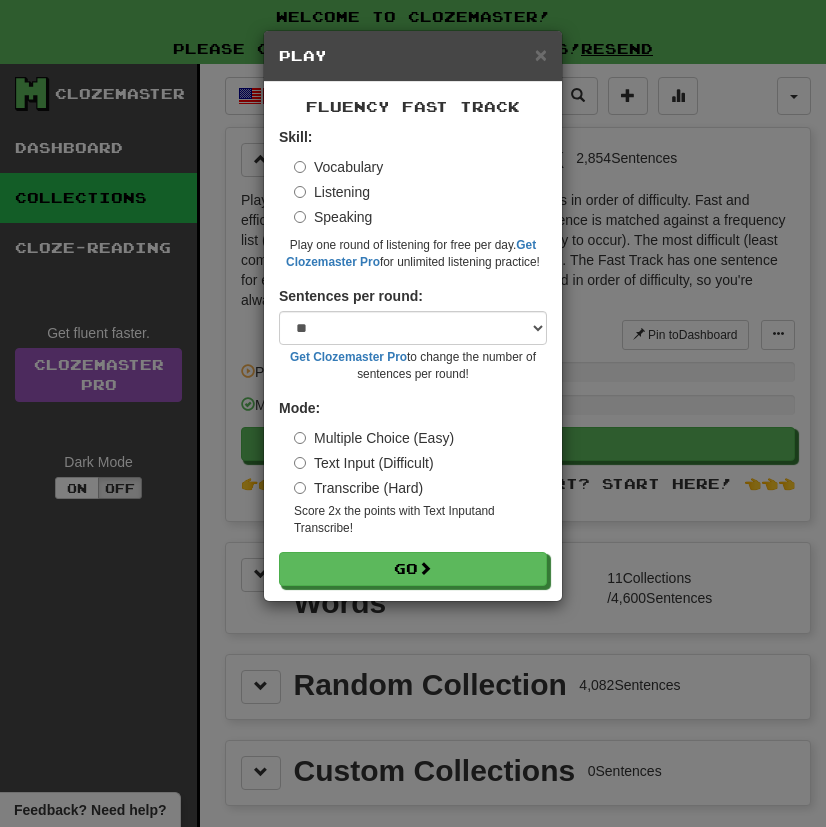 click on "Vocabulary" at bounding box center (338, 167) 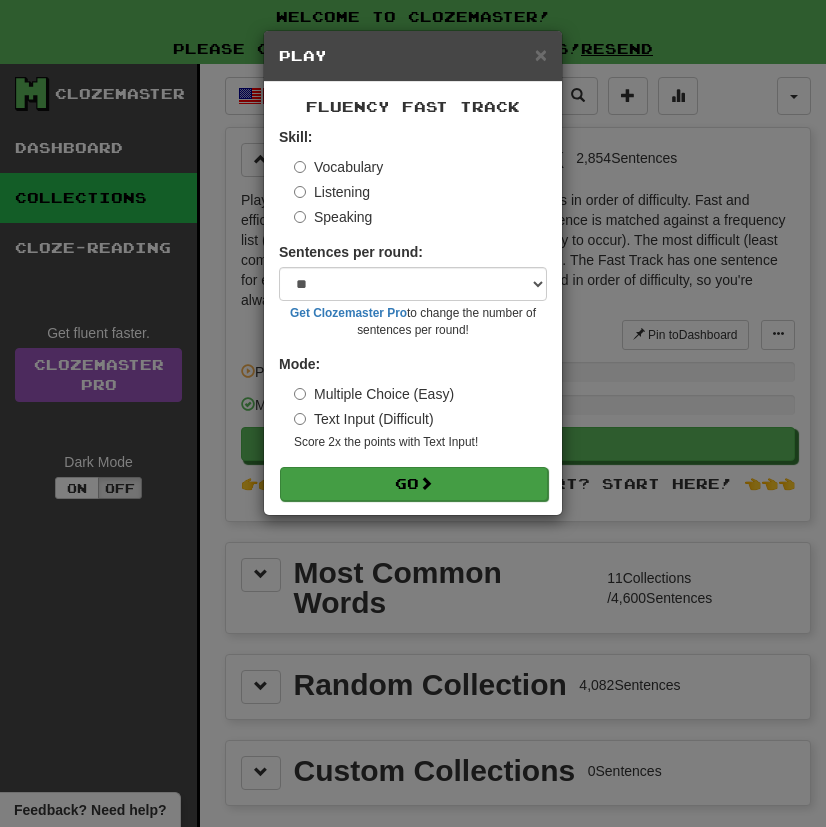click on "Go" at bounding box center [414, 484] 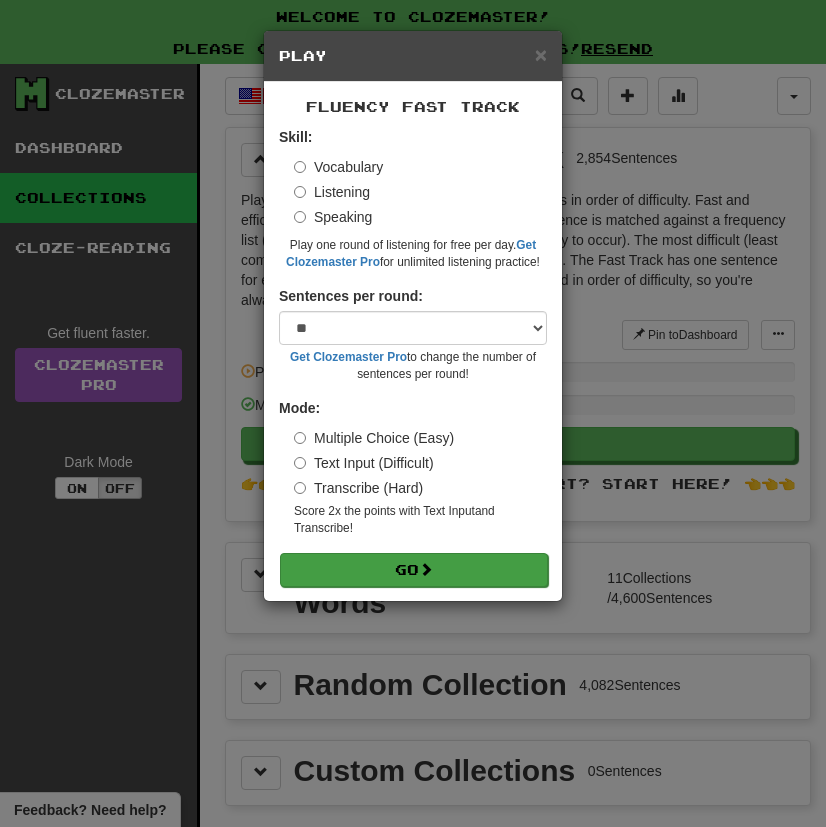 click on "Go" at bounding box center (414, 570) 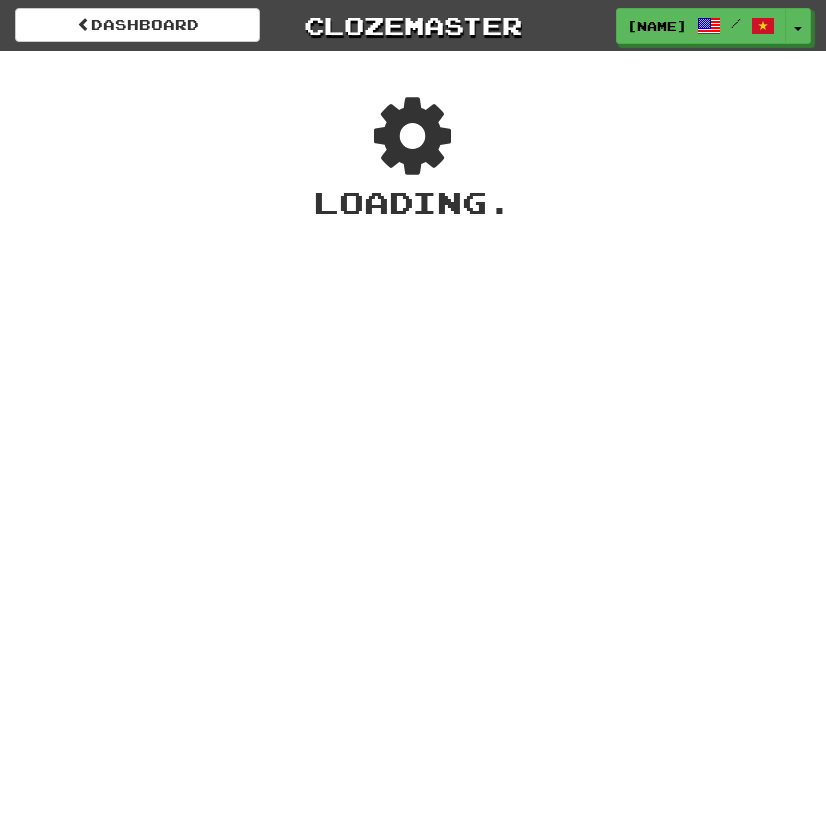 scroll, scrollTop: 0, scrollLeft: 0, axis: both 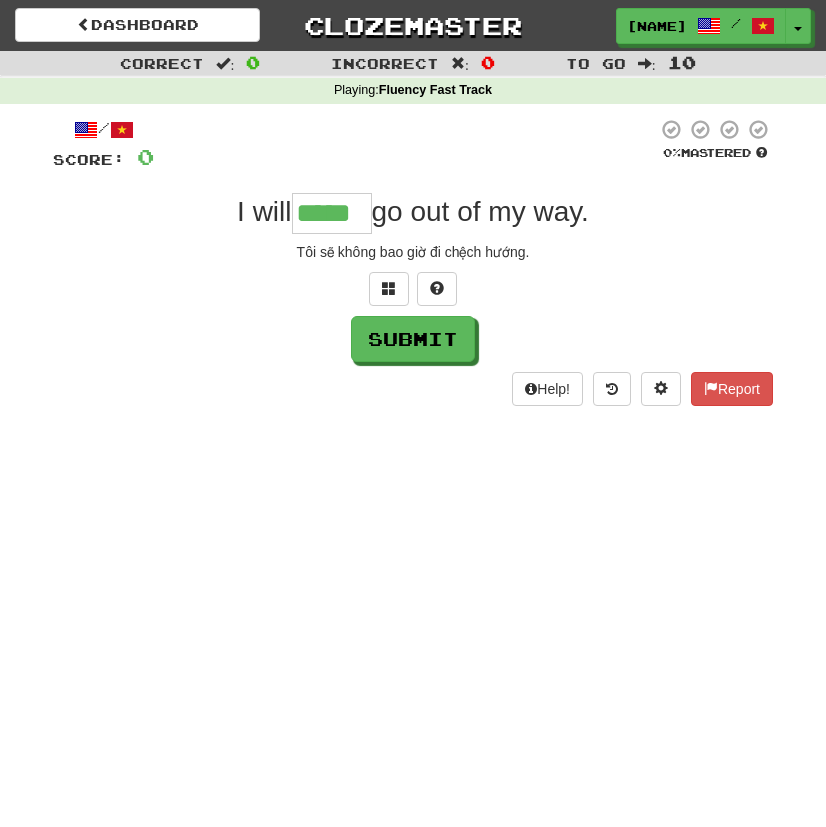 type on "*****" 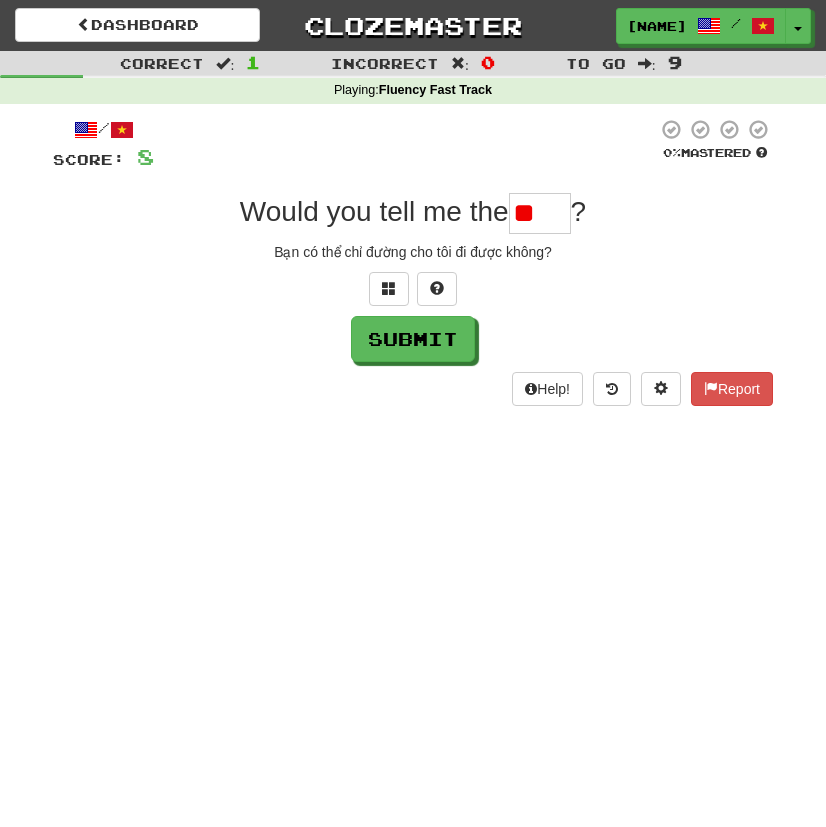 type on "*" 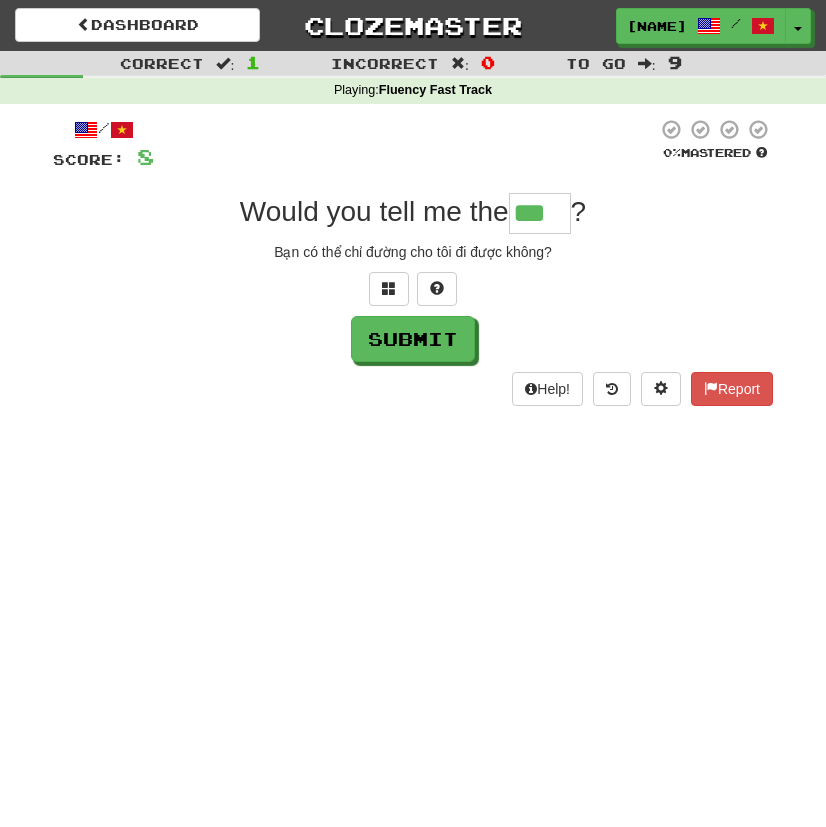 type on "***" 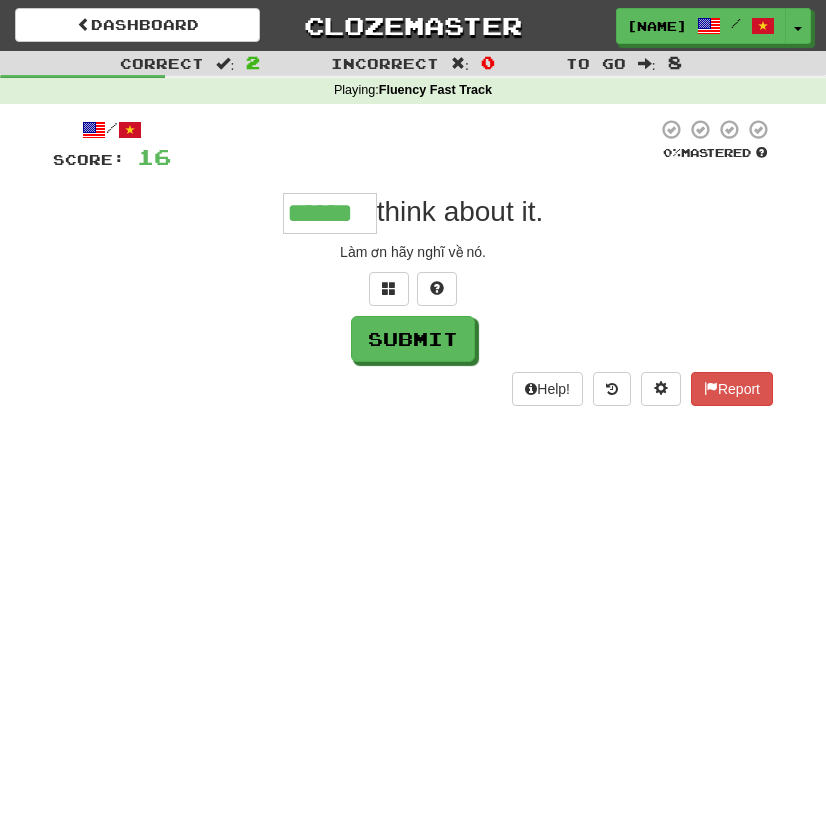 type on "******" 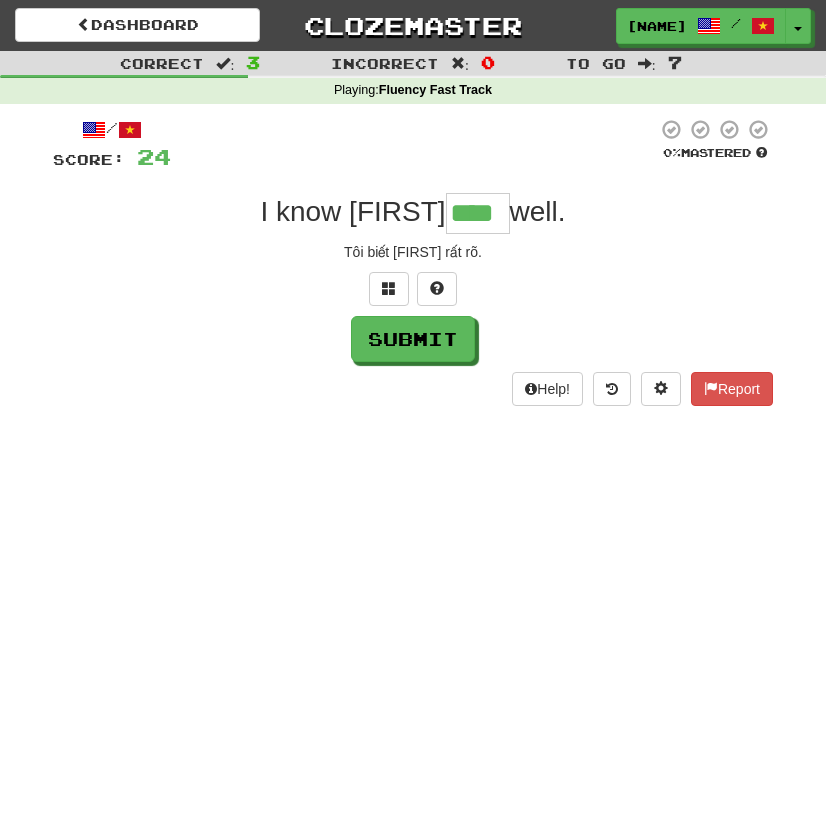 type on "****" 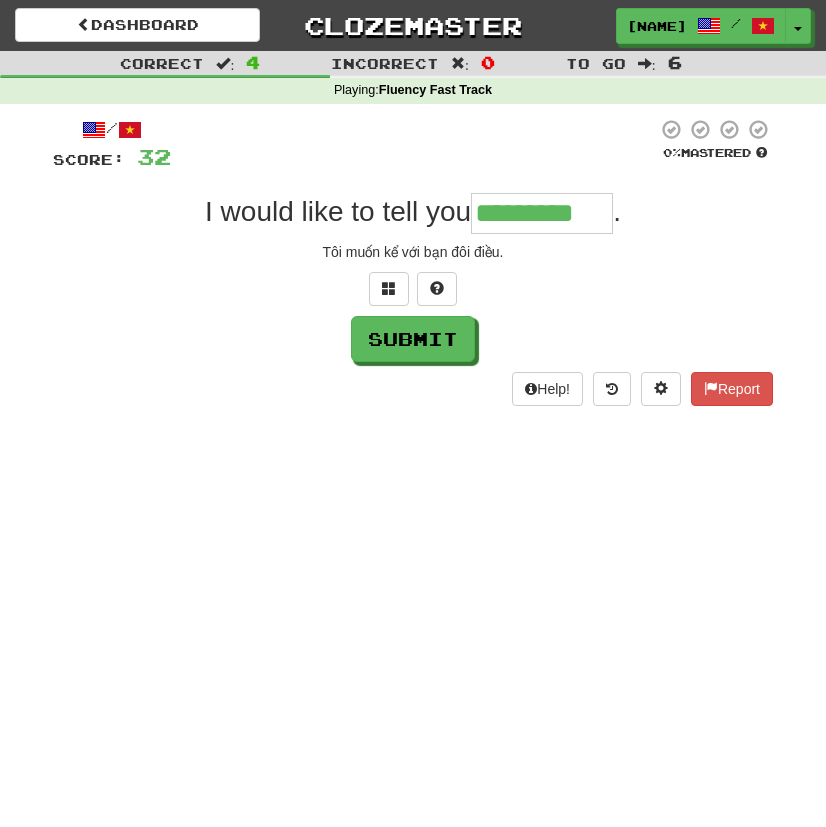 type on "*********" 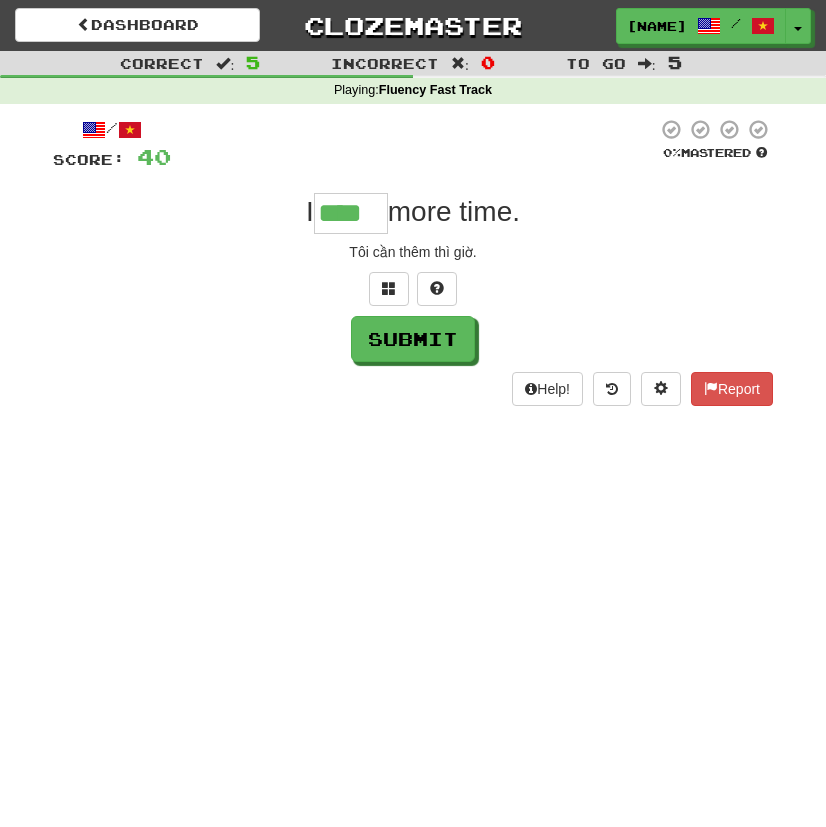 type on "****" 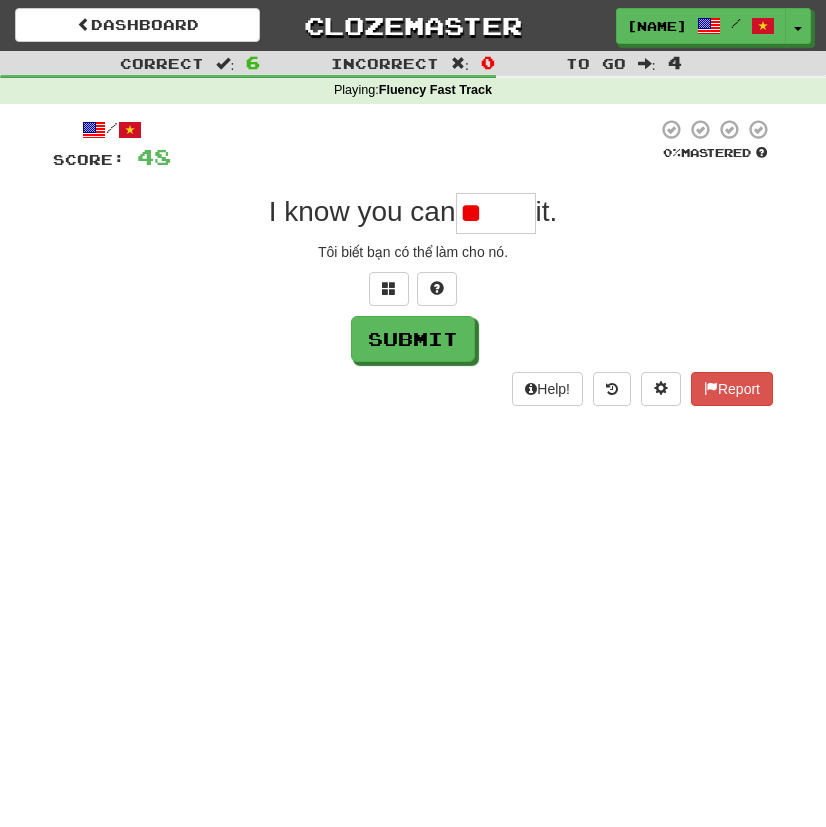 type on "*" 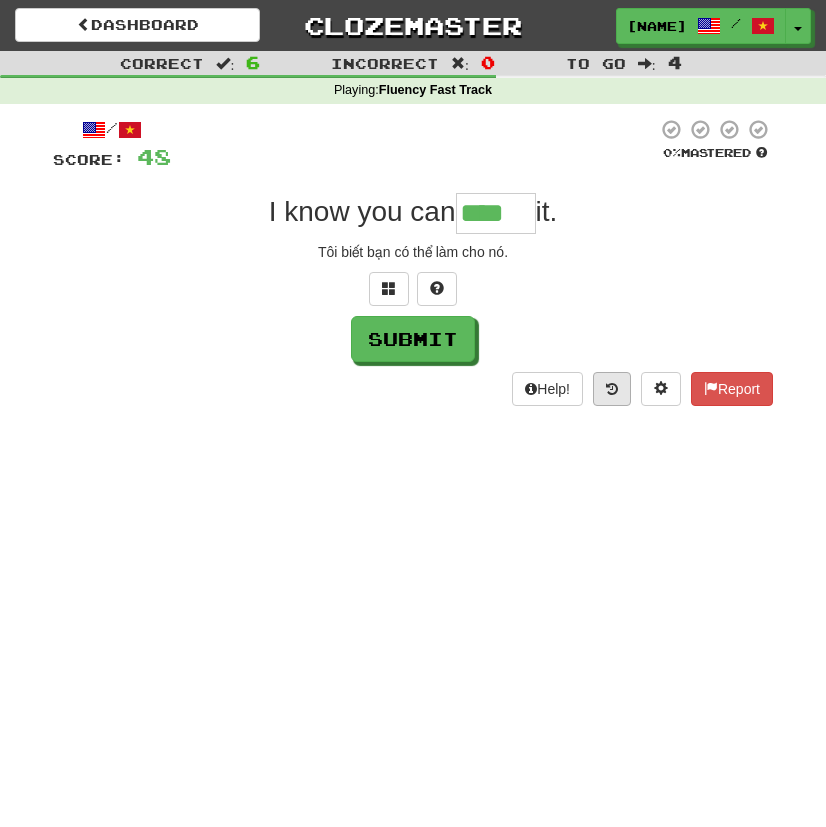type on "****" 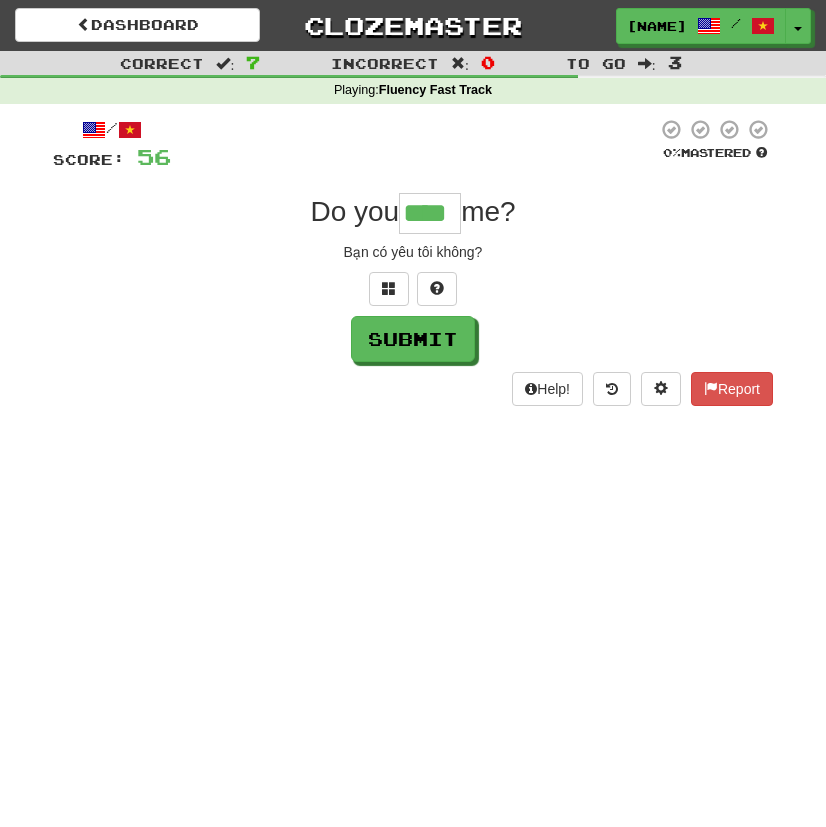 type on "****" 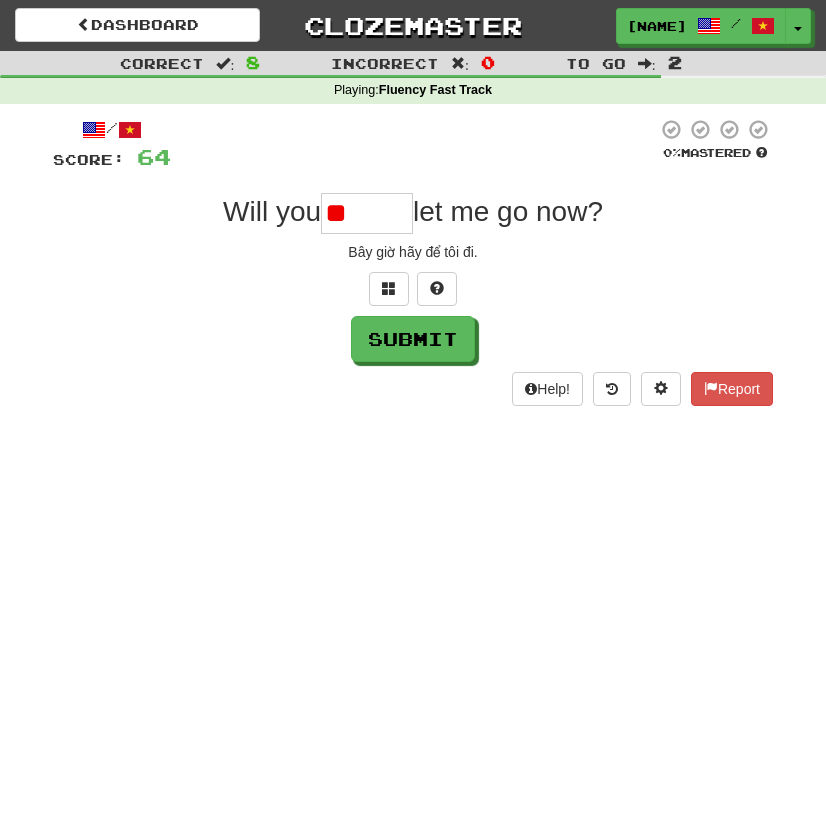 type on "*" 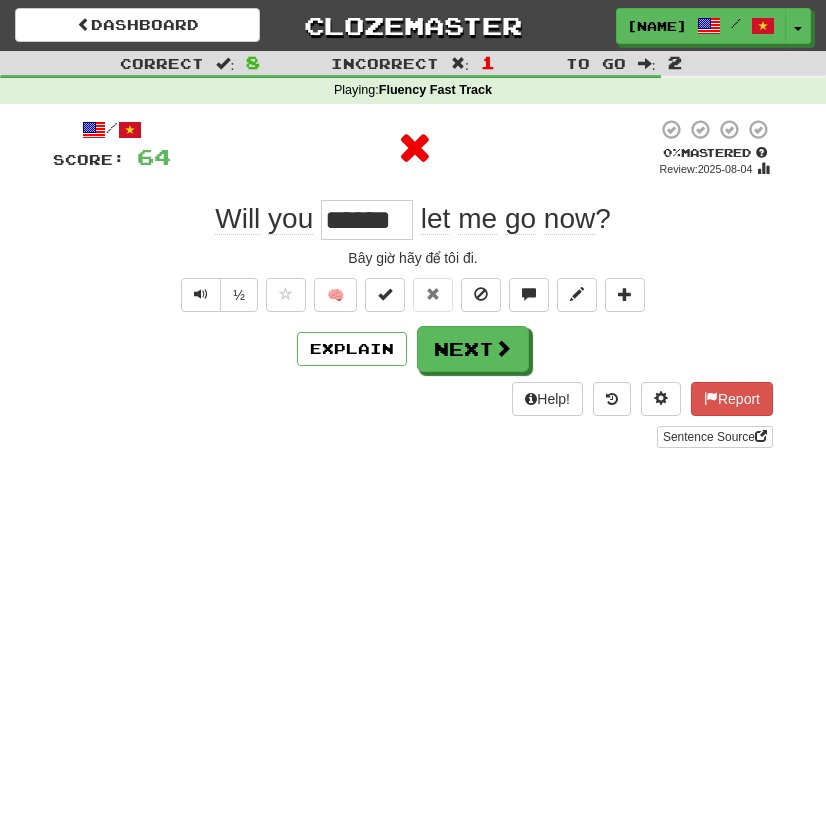 type on "*" 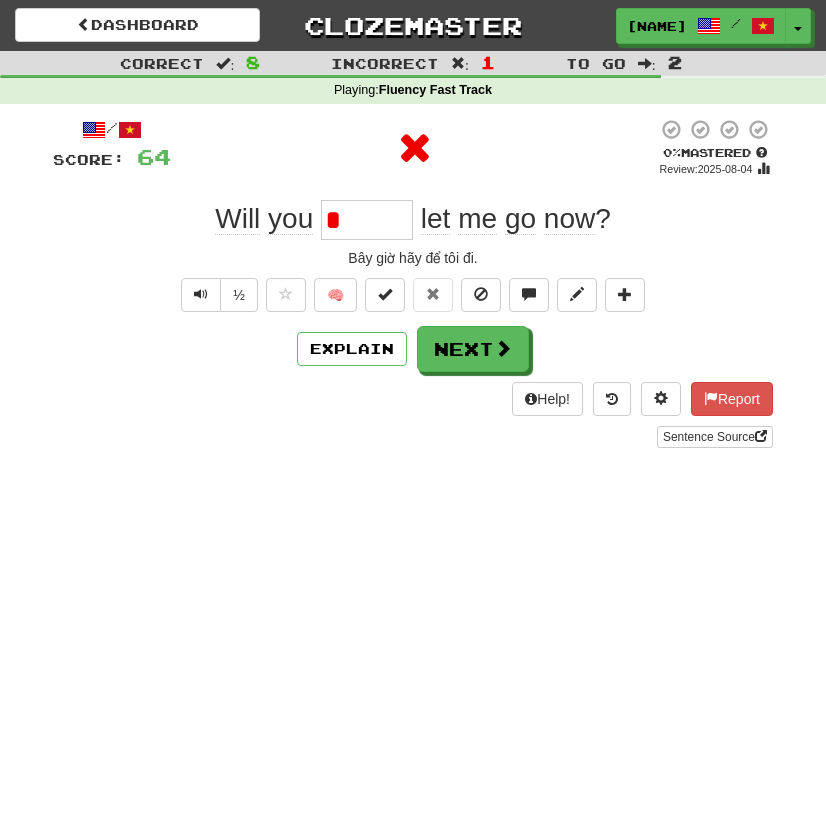 type 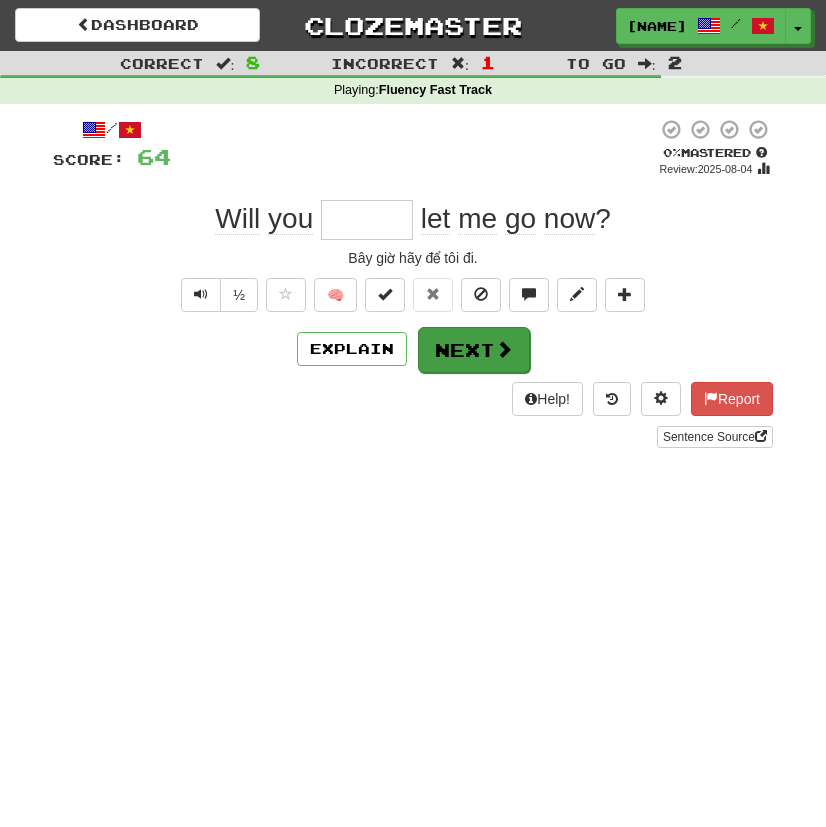 click on "Next" at bounding box center (474, 350) 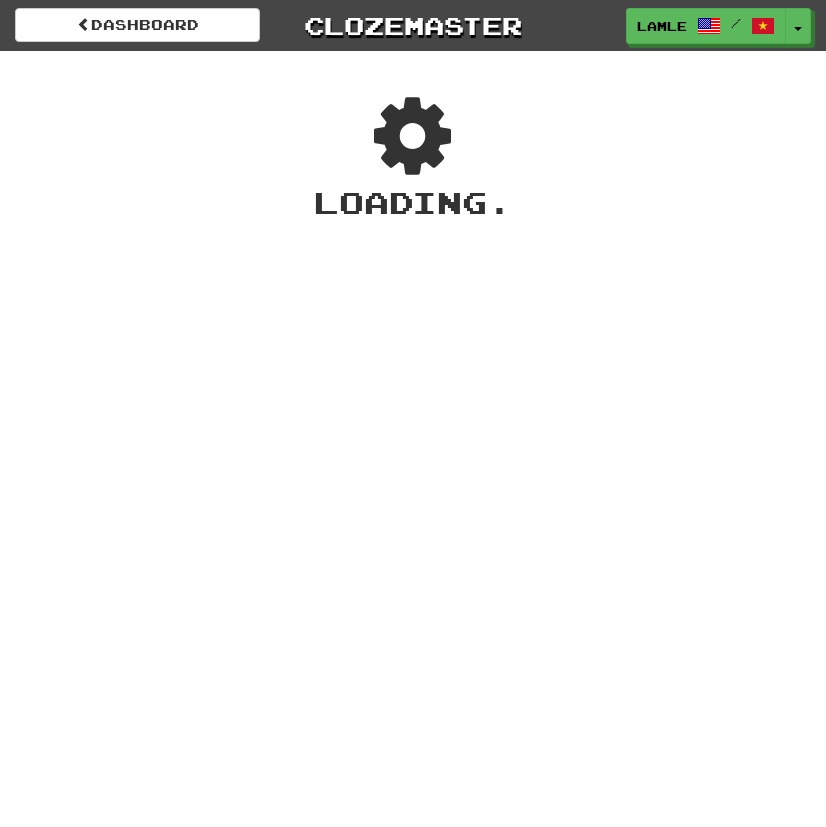 scroll, scrollTop: 0, scrollLeft: 0, axis: both 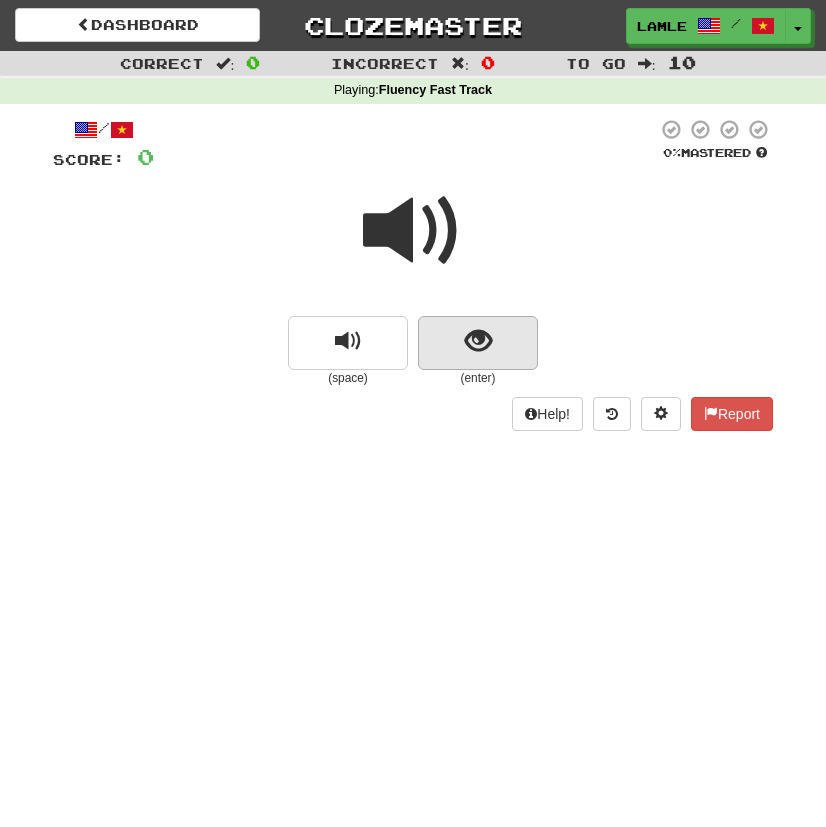 click at bounding box center [478, 341] 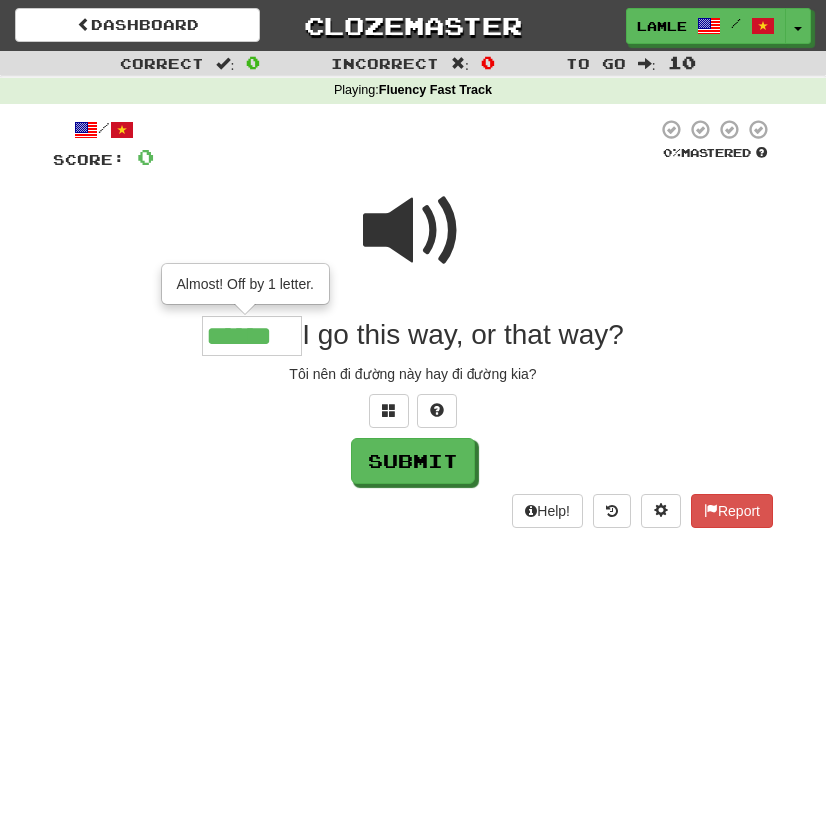 type on "******" 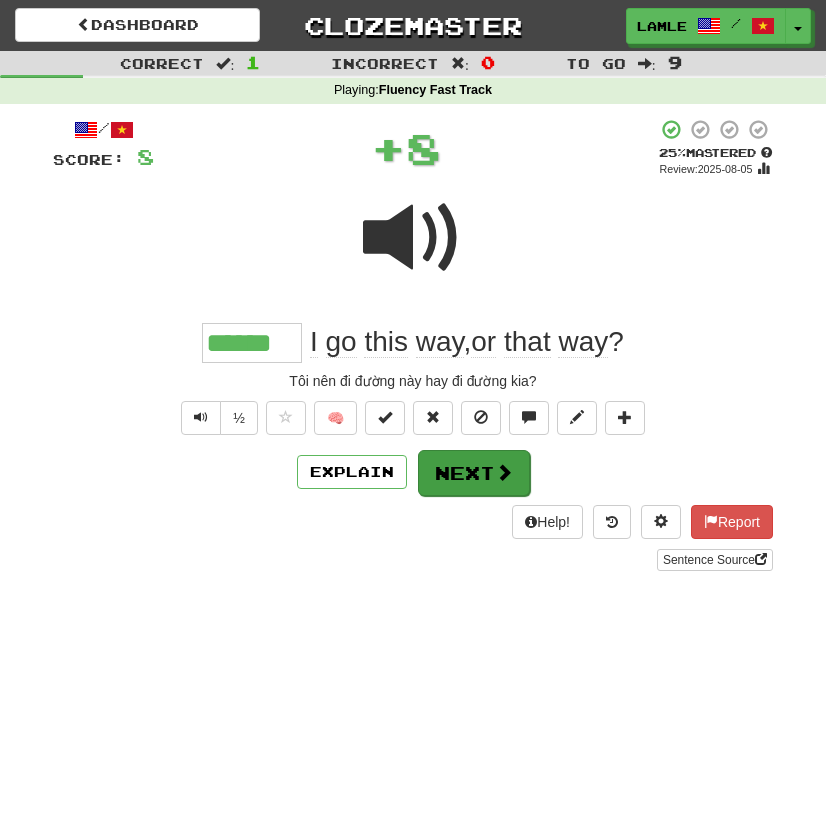 click on "Next" at bounding box center (474, 473) 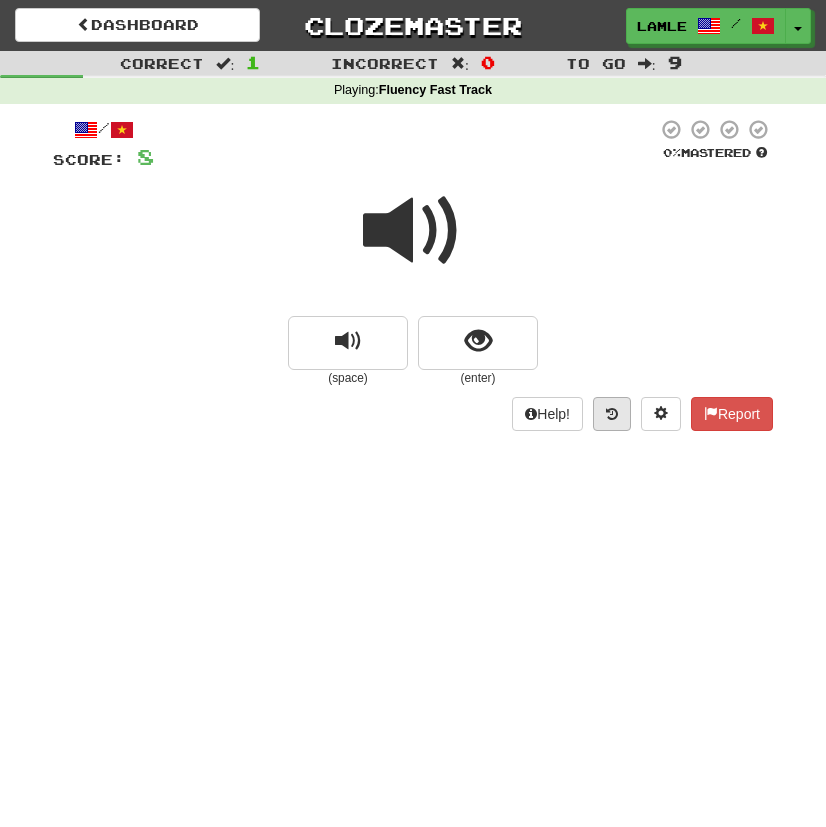 scroll, scrollTop: 0, scrollLeft: 0, axis: both 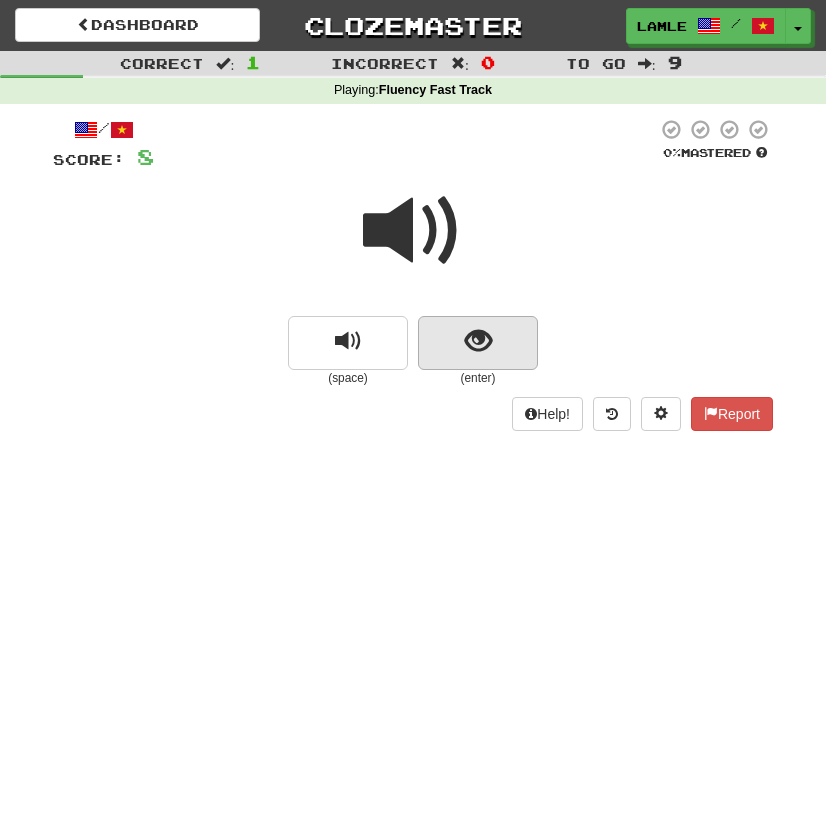 click at bounding box center [478, 341] 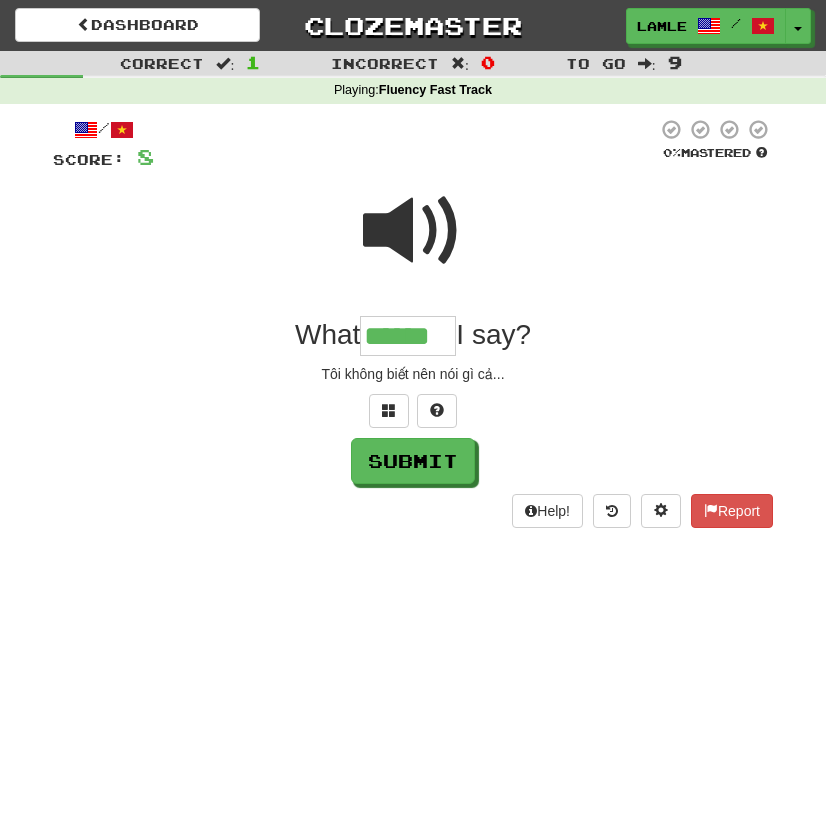 type on "******" 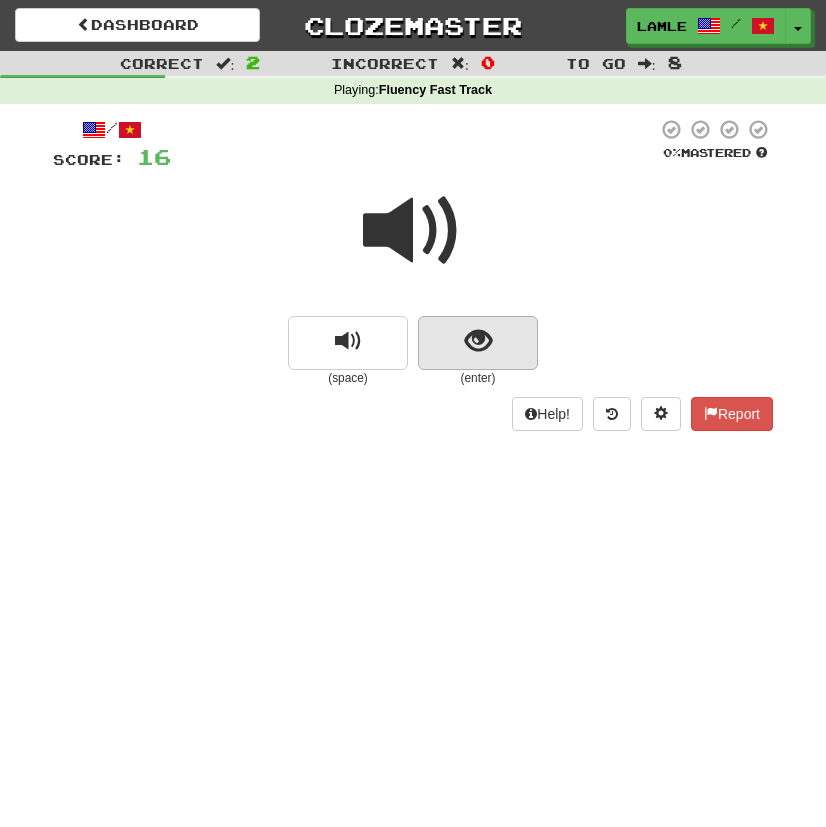 click at bounding box center [478, 343] 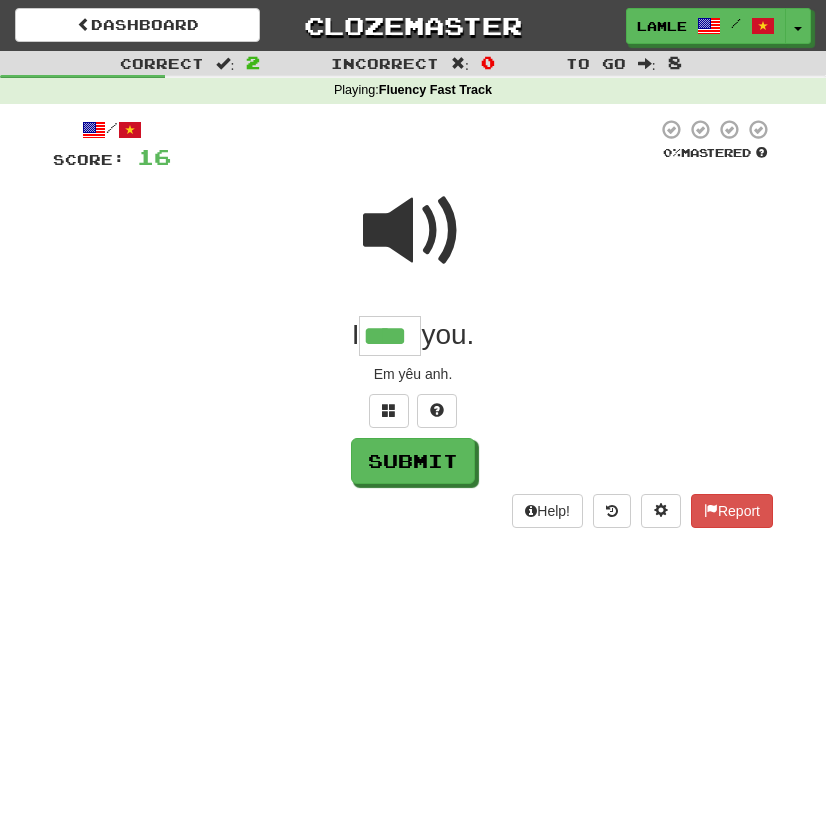 type on "****" 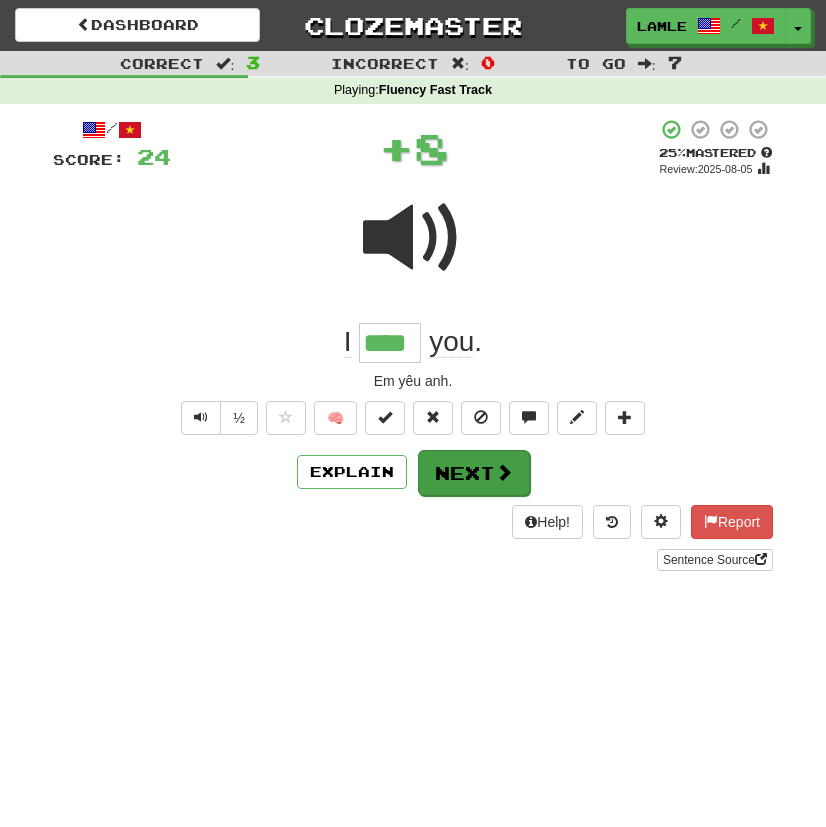 click on "Next" at bounding box center [474, 473] 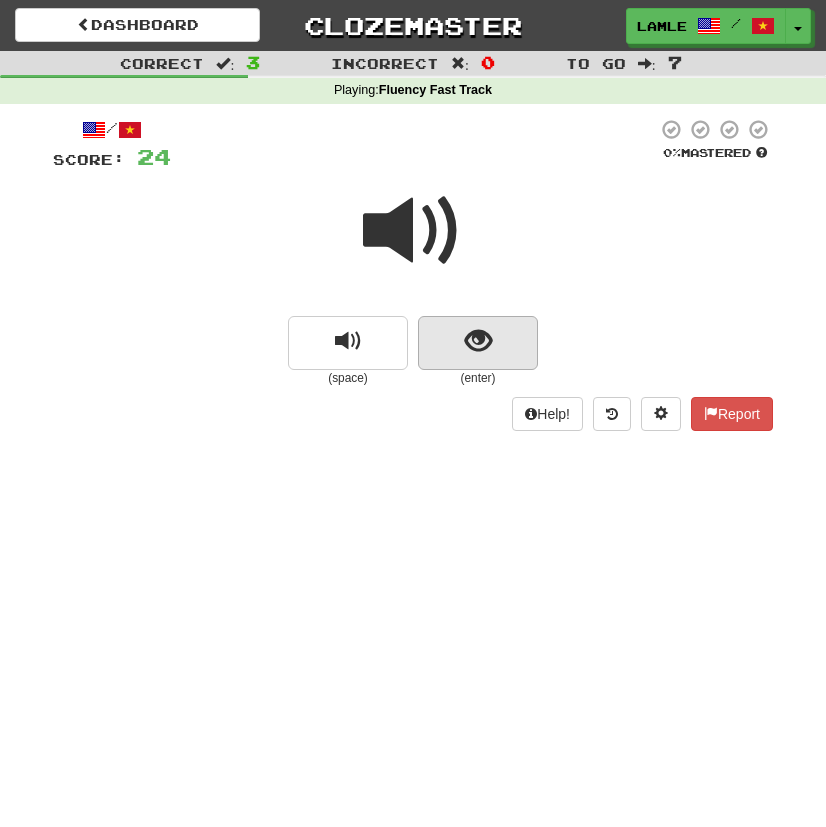 click at bounding box center [478, 341] 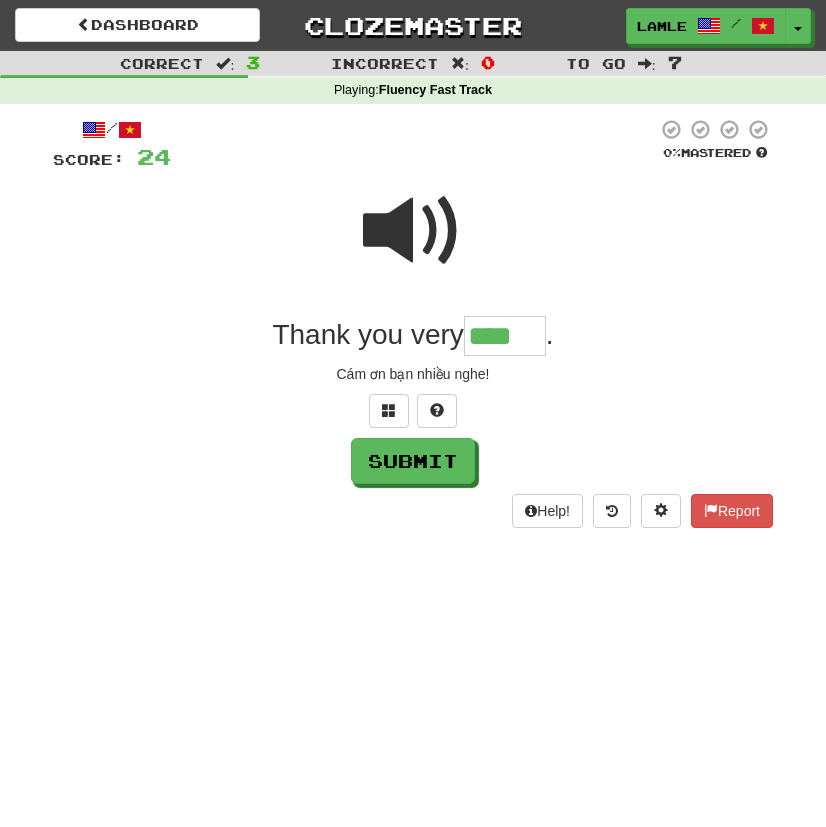 type on "****" 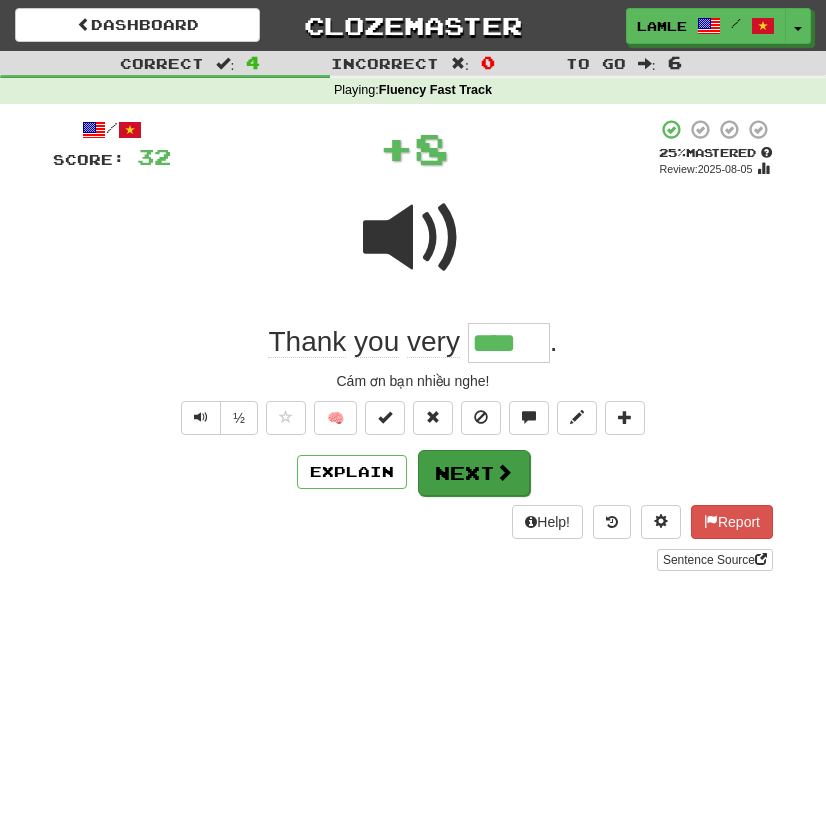click at bounding box center [504, 472] 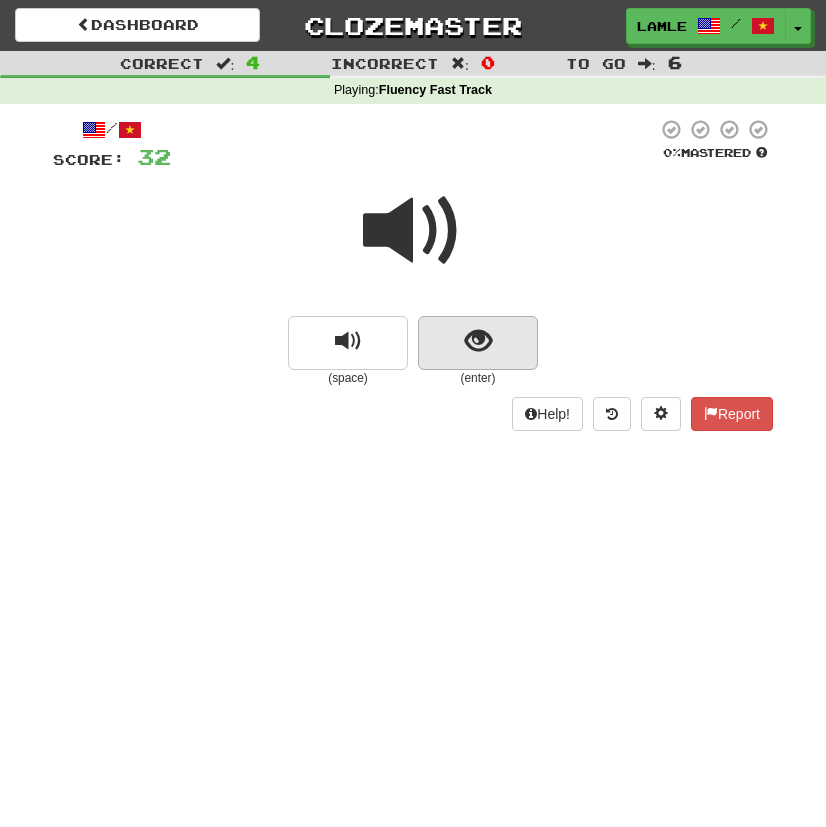 click at bounding box center (478, 341) 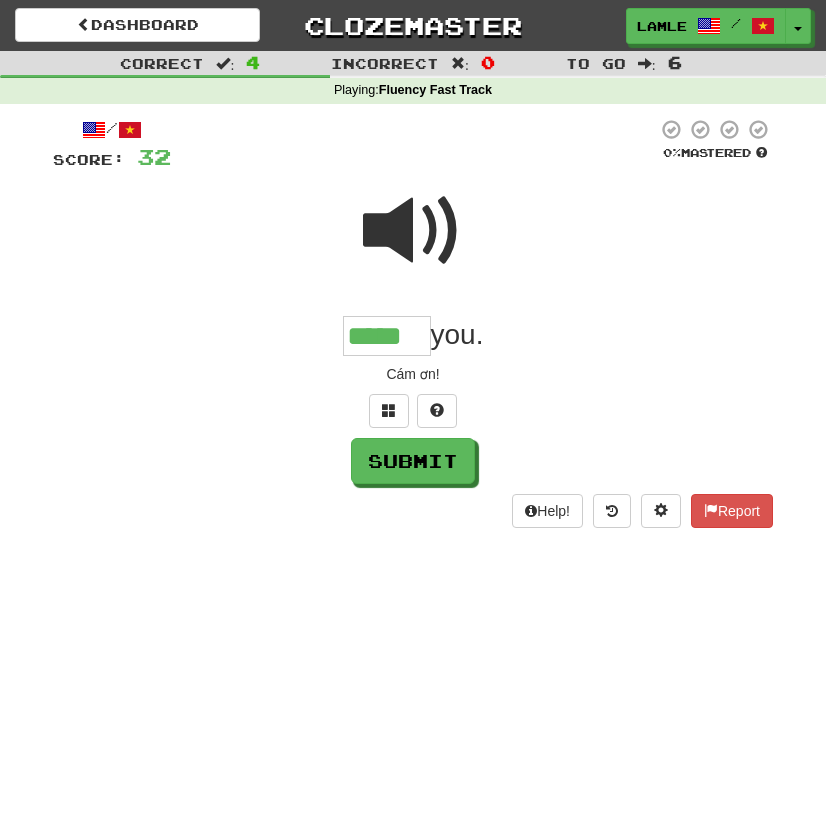 type on "*****" 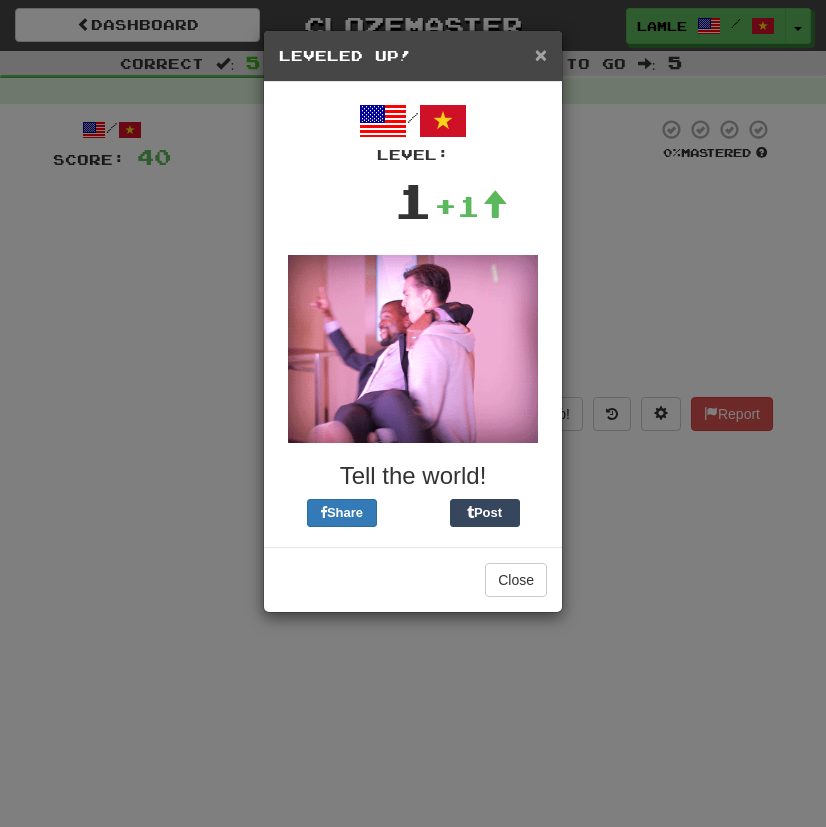 click on "×" at bounding box center [541, 54] 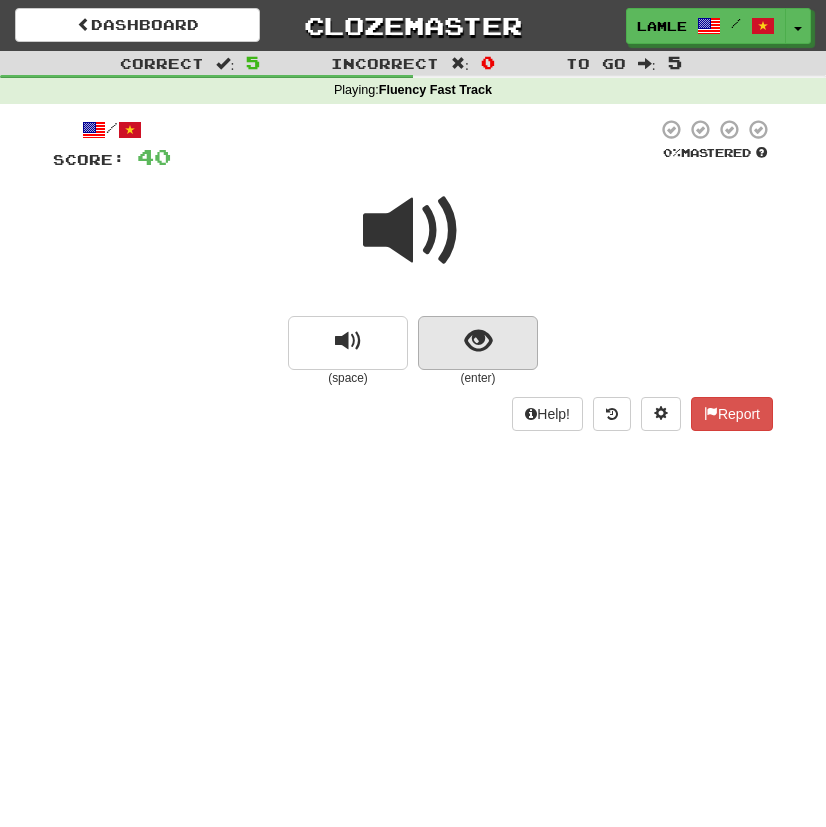 click at bounding box center [478, 341] 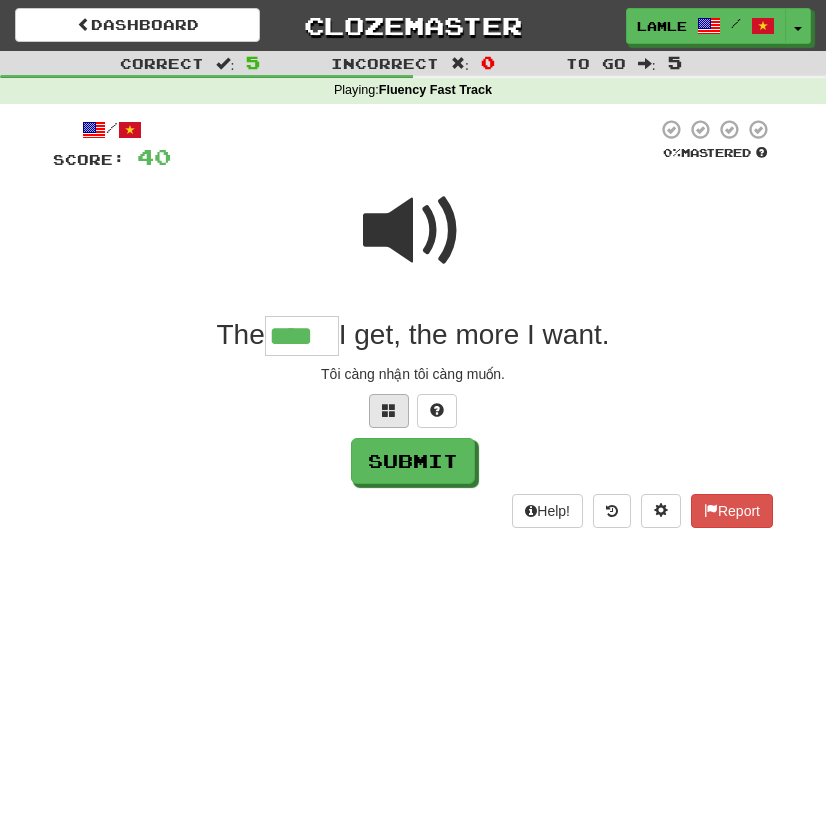 type on "****" 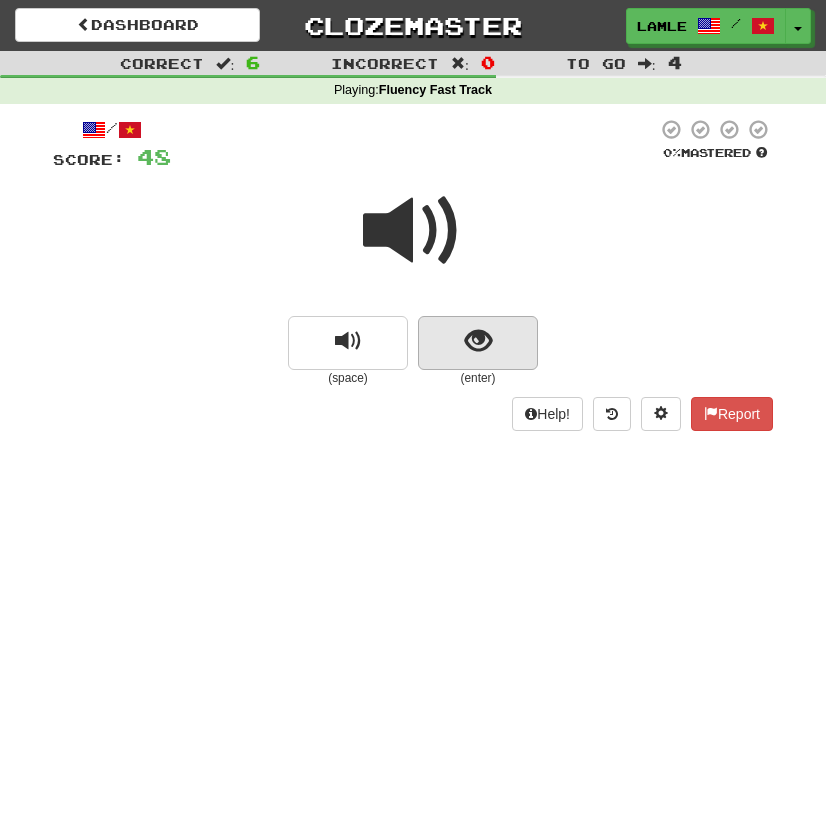click at bounding box center (478, 343) 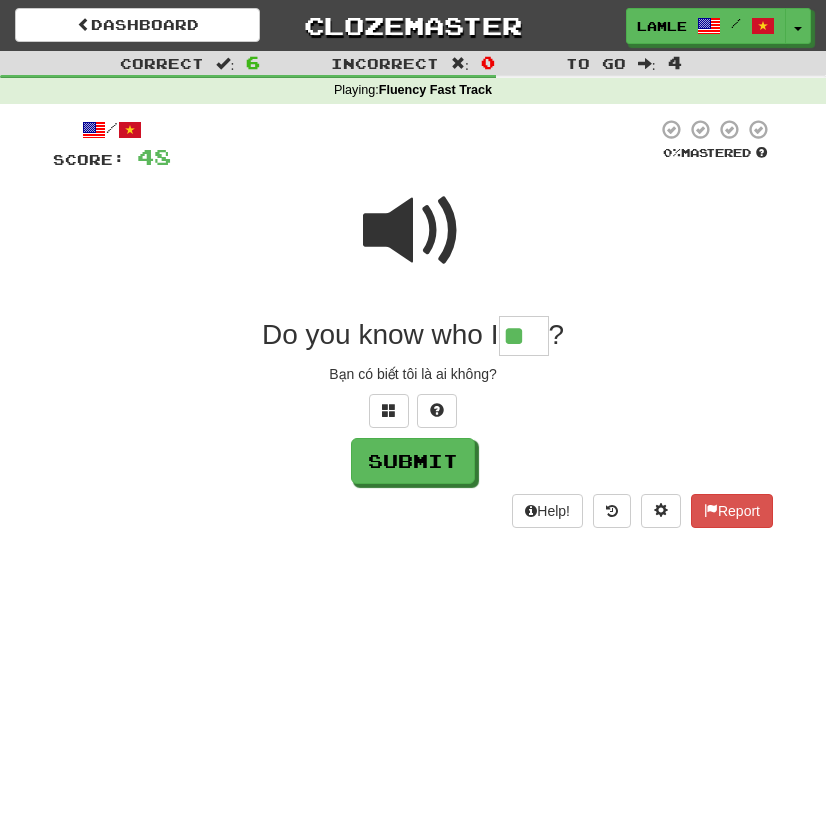 type on "**" 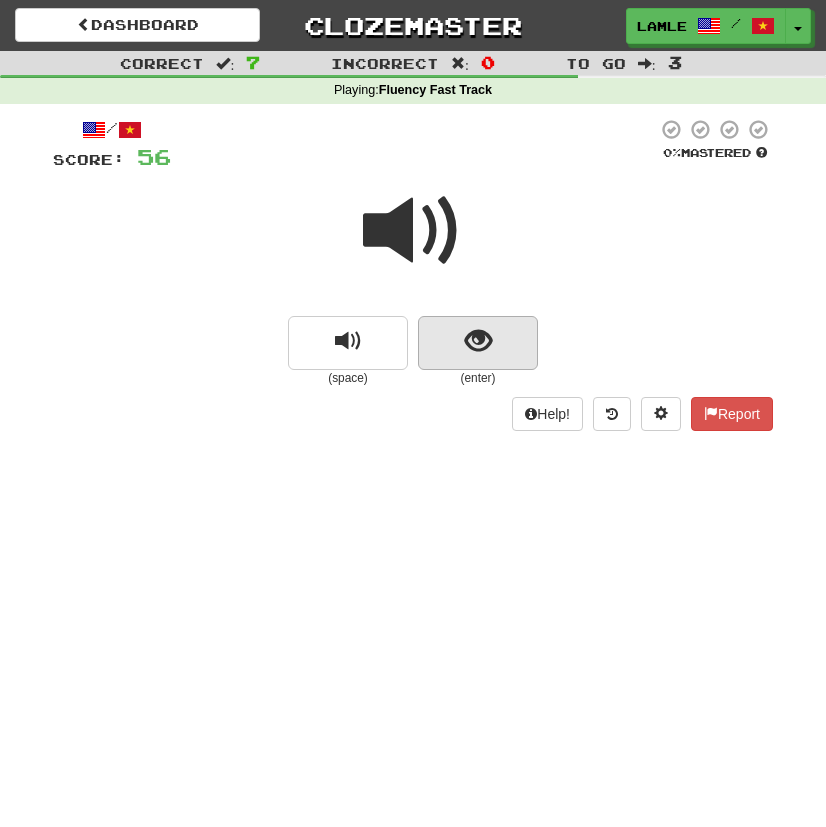 click at bounding box center [478, 341] 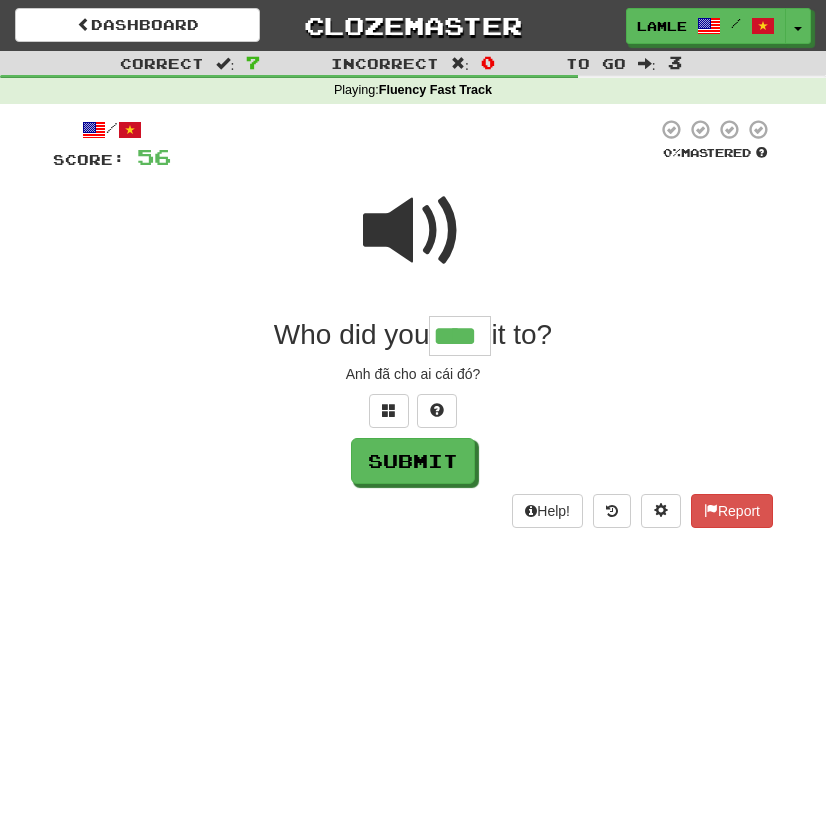 type on "****" 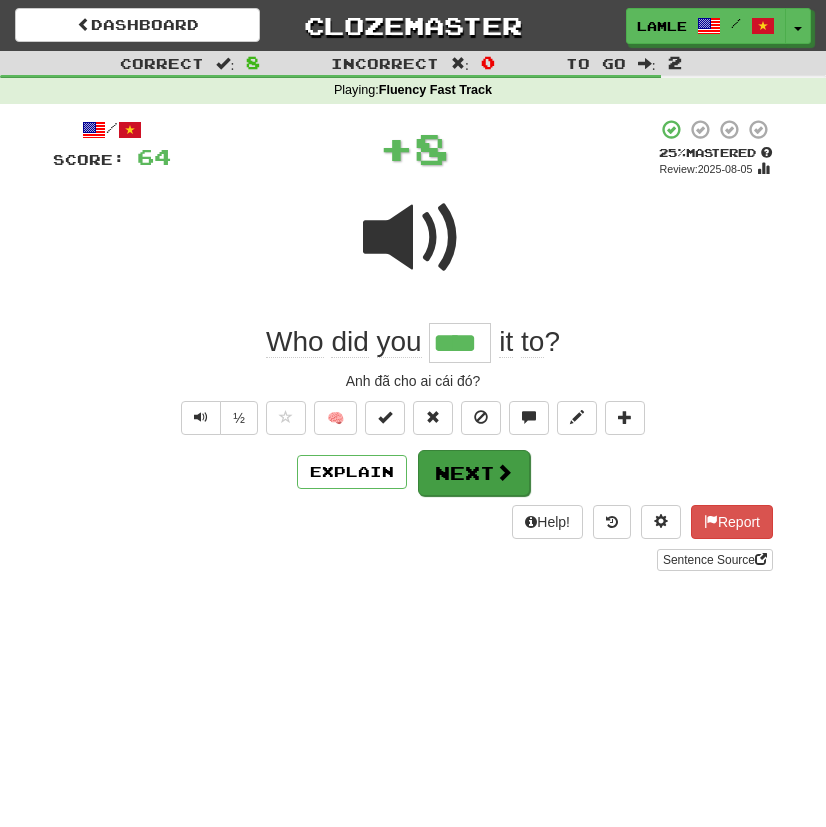 click on "Next" at bounding box center [474, 473] 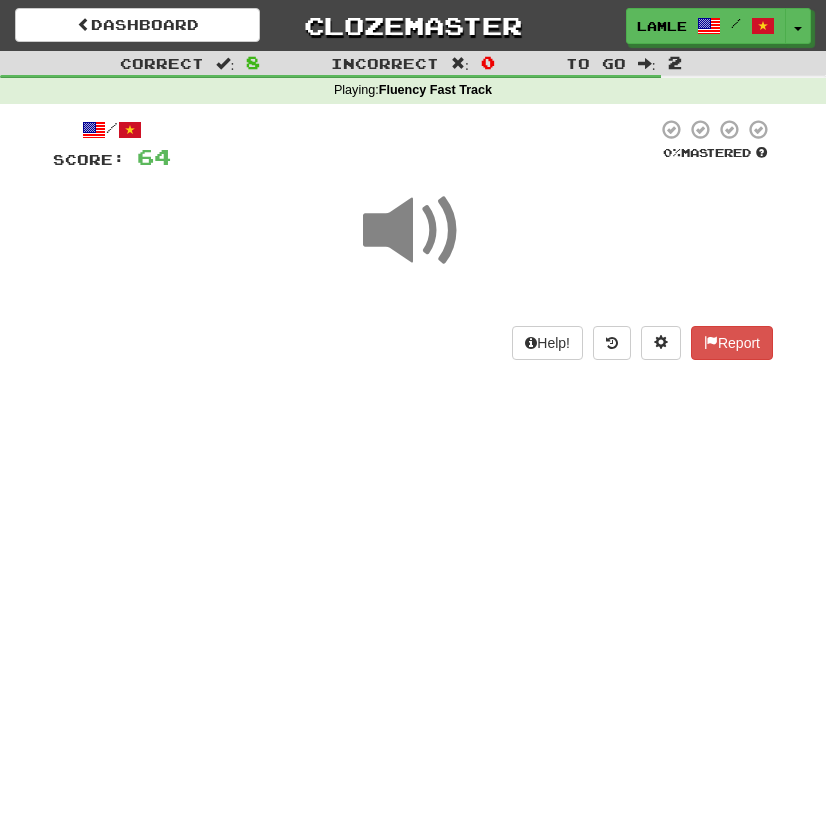 click at bounding box center (413, 231) 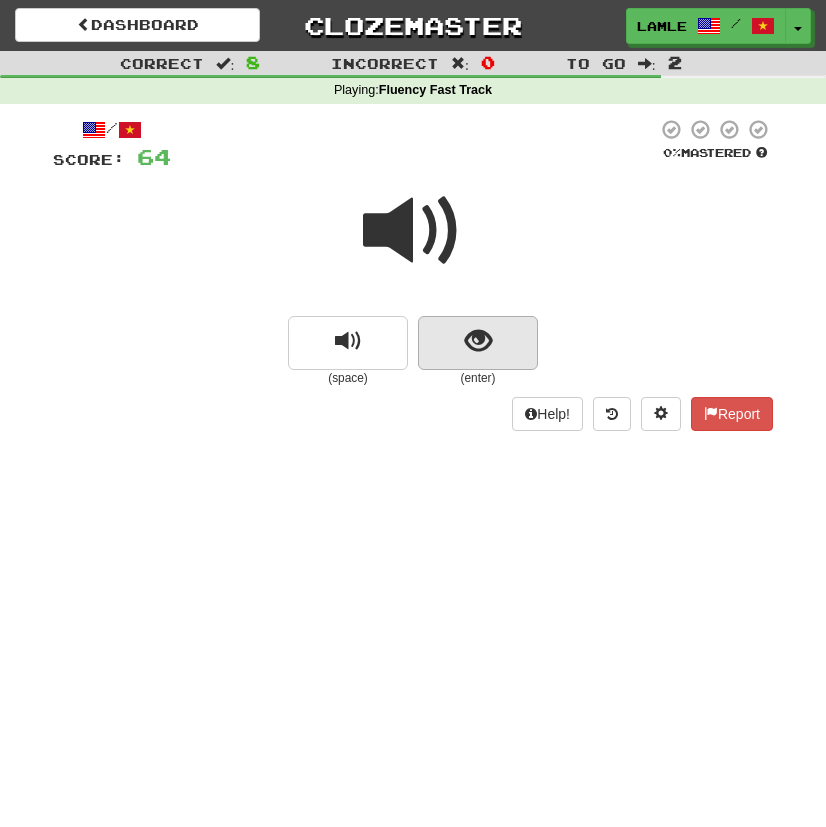click at bounding box center [478, 343] 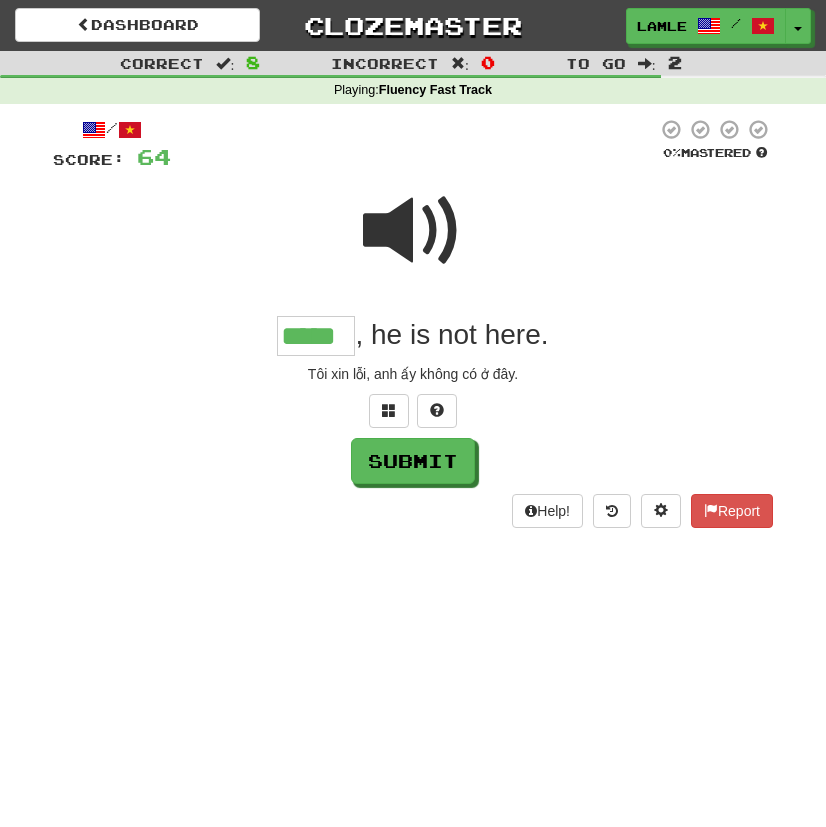 type on "*****" 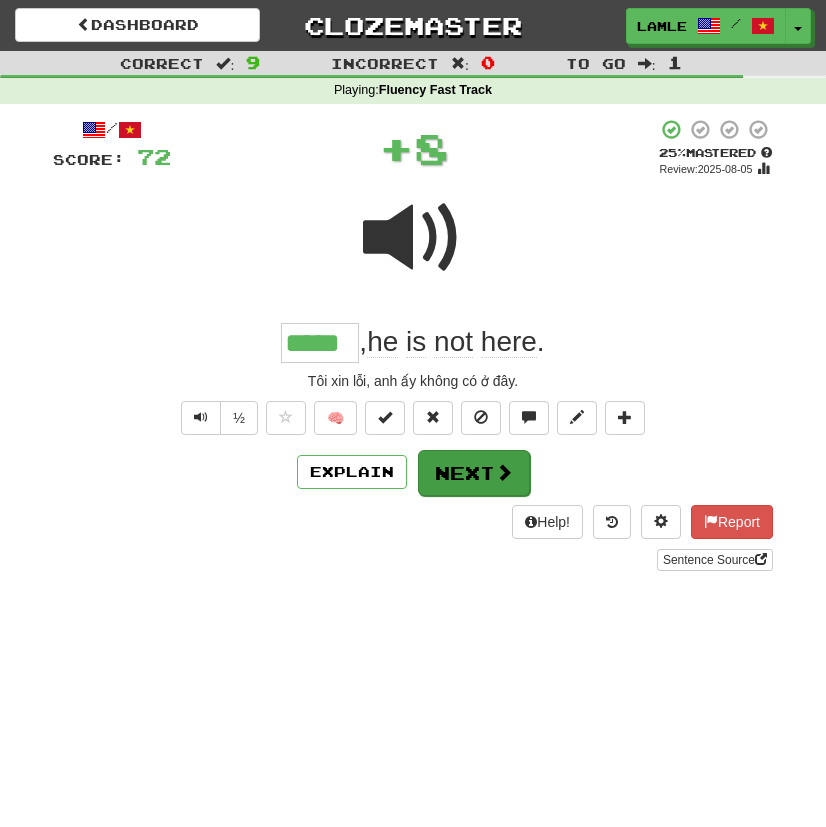 click at bounding box center (504, 472) 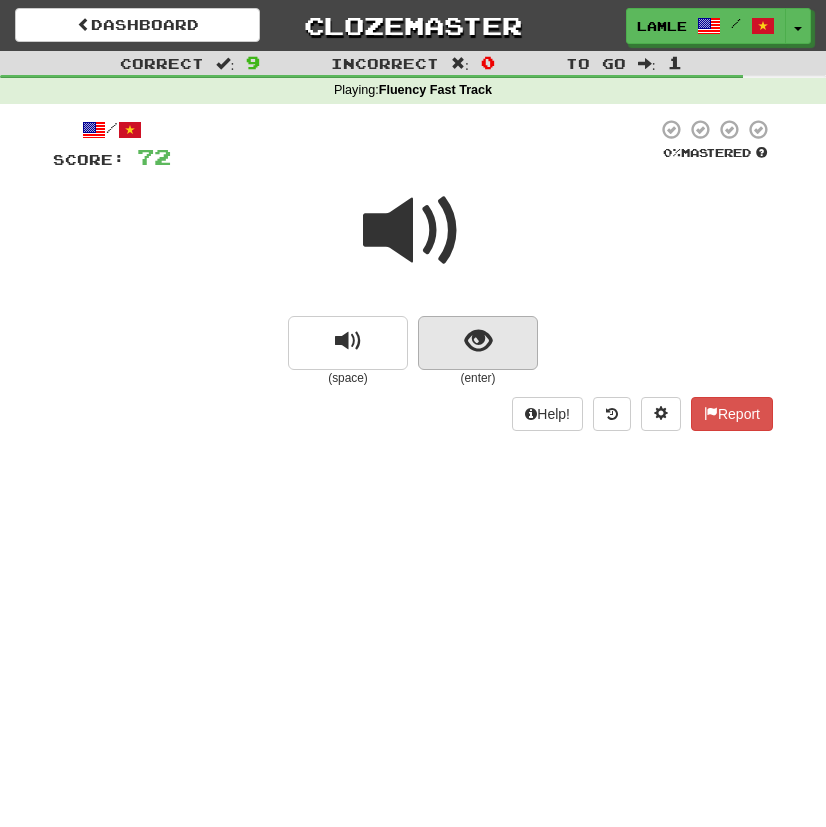 click at bounding box center [478, 343] 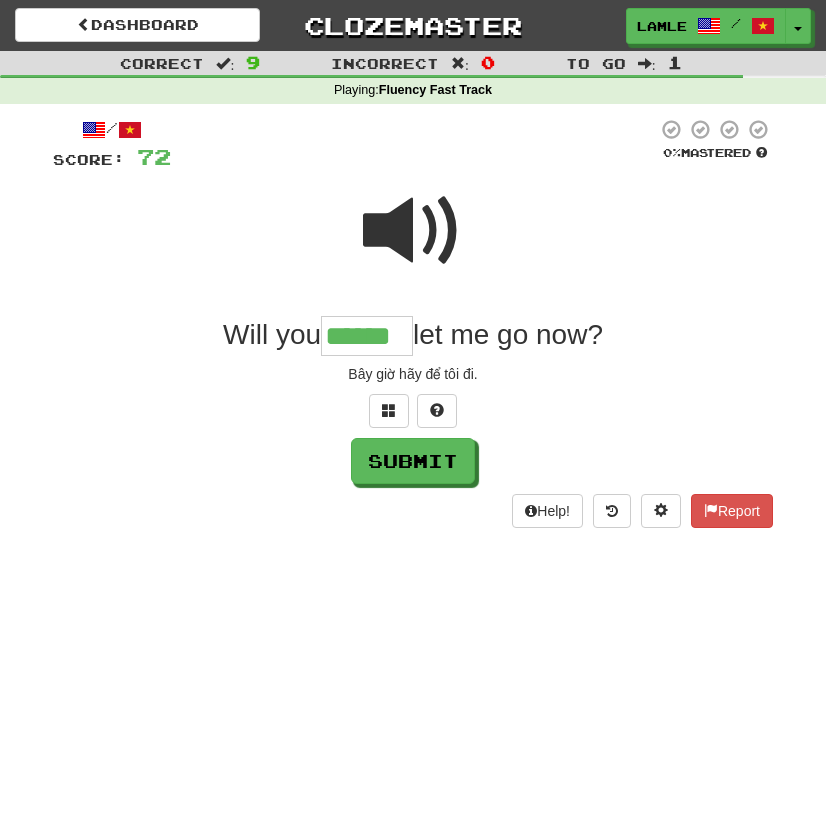 type on "******" 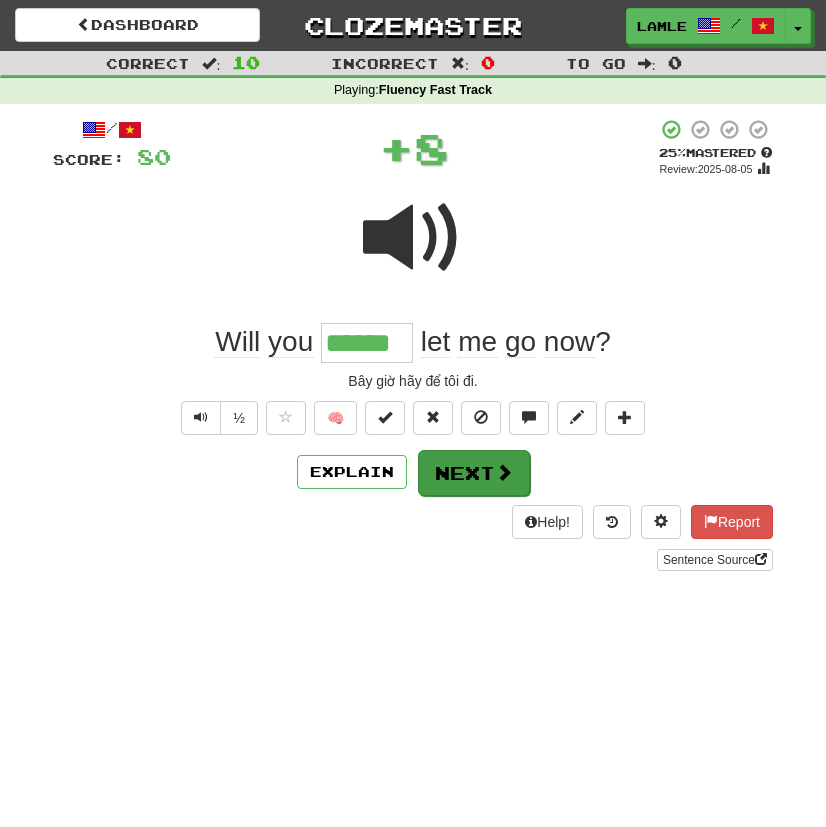 click at bounding box center (504, 472) 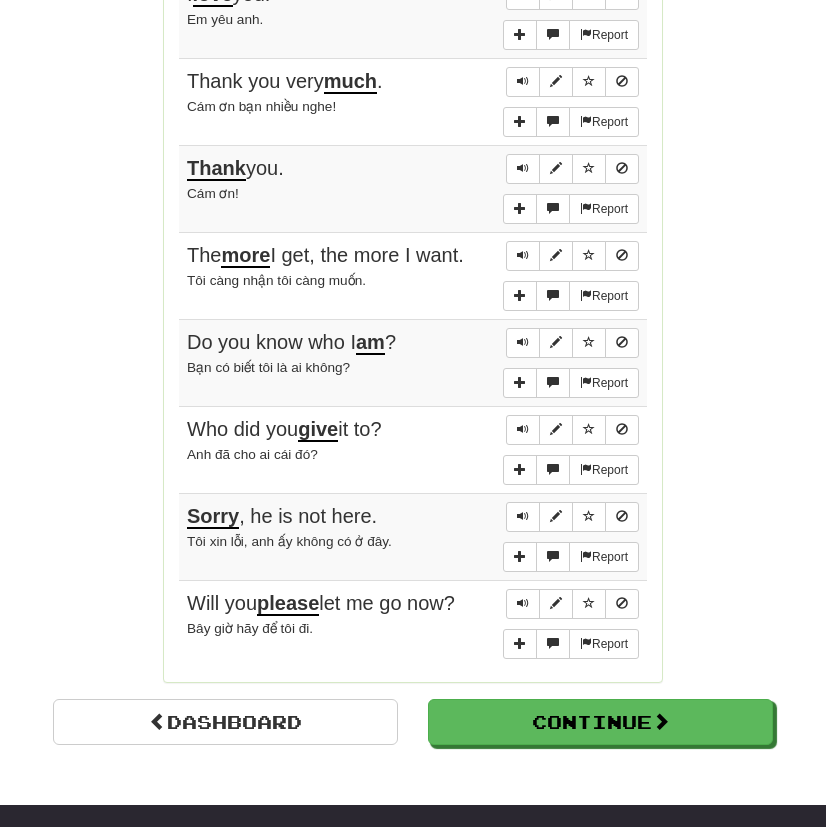 scroll, scrollTop: 1418, scrollLeft: 0, axis: vertical 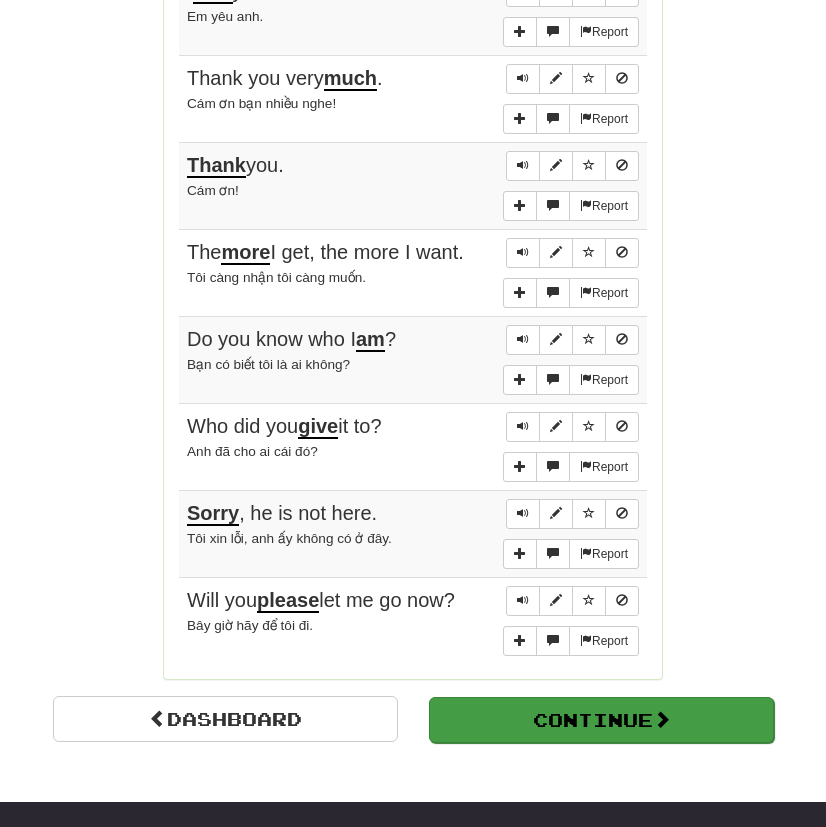 click on "Continue" at bounding box center [601, 720] 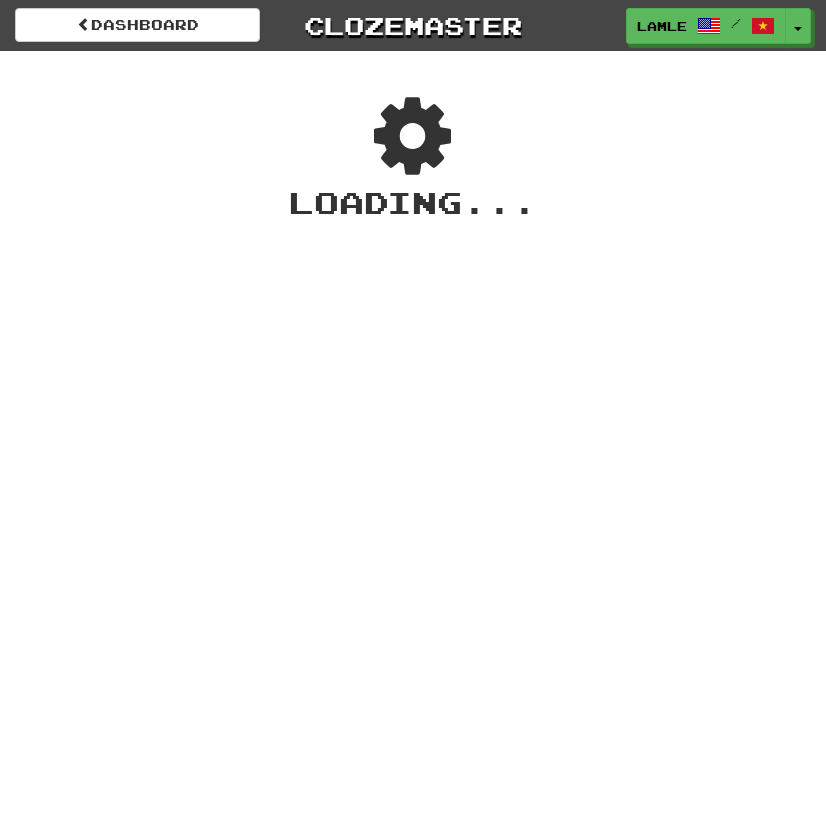 scroll, scrollTop: 0, scrollLeft: 0, axis: both 